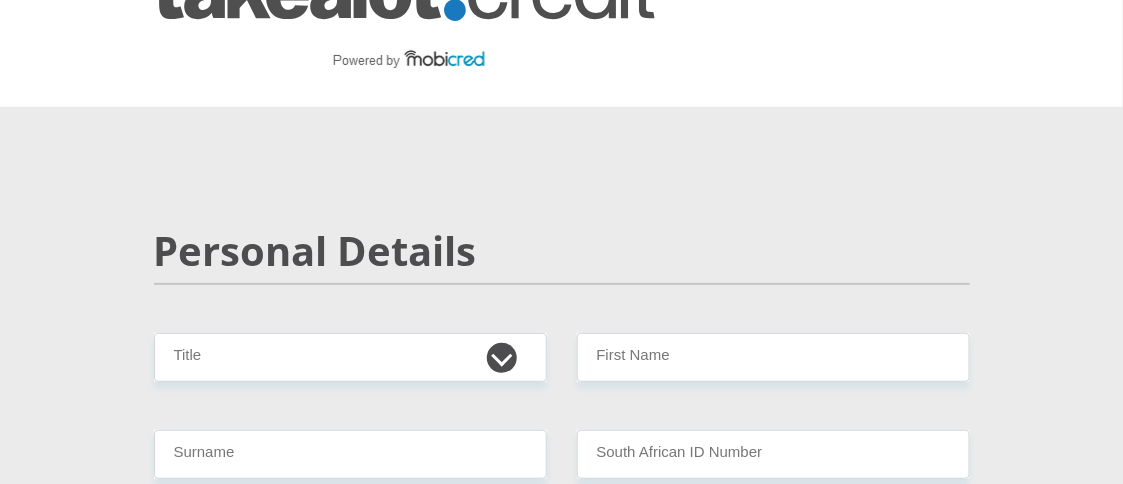 scroll, scrollTop: 100, scrollLeft: 0, axis: vertical 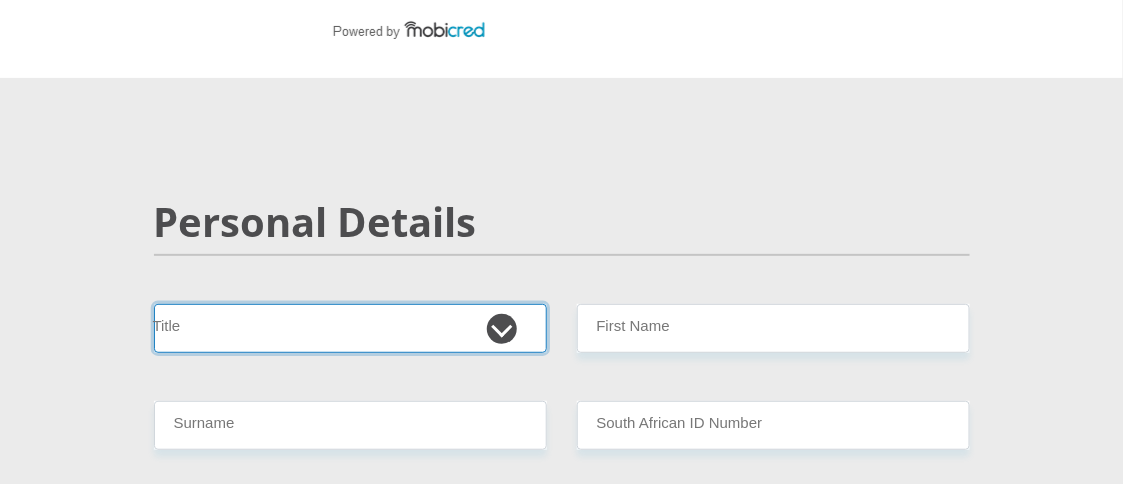 click on "Mr
Ms
Mrs
Dr
Other" at bounding box center (350, 328) 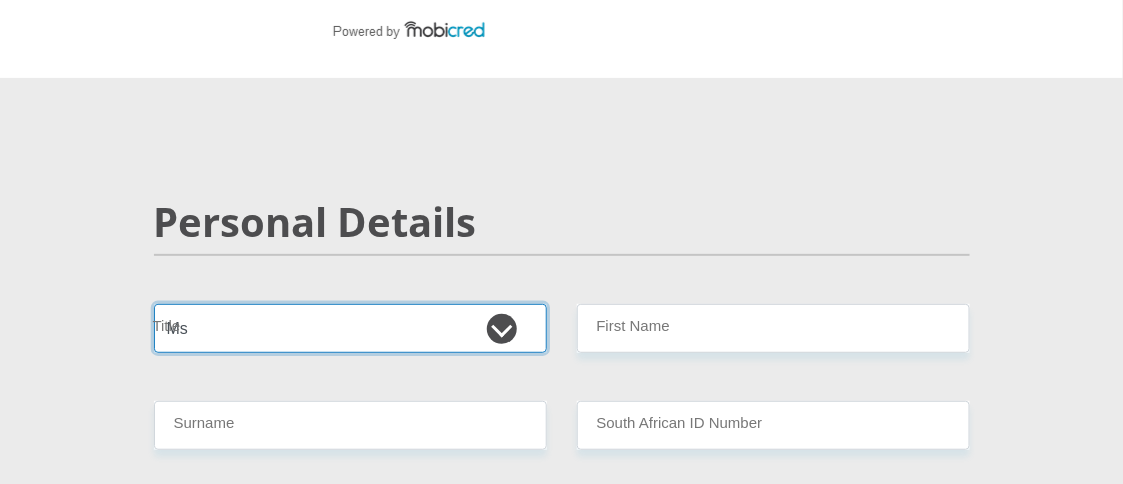 click on "Mr
Ms
Mrs
Dr
Other" at bounding box center [350, 328] 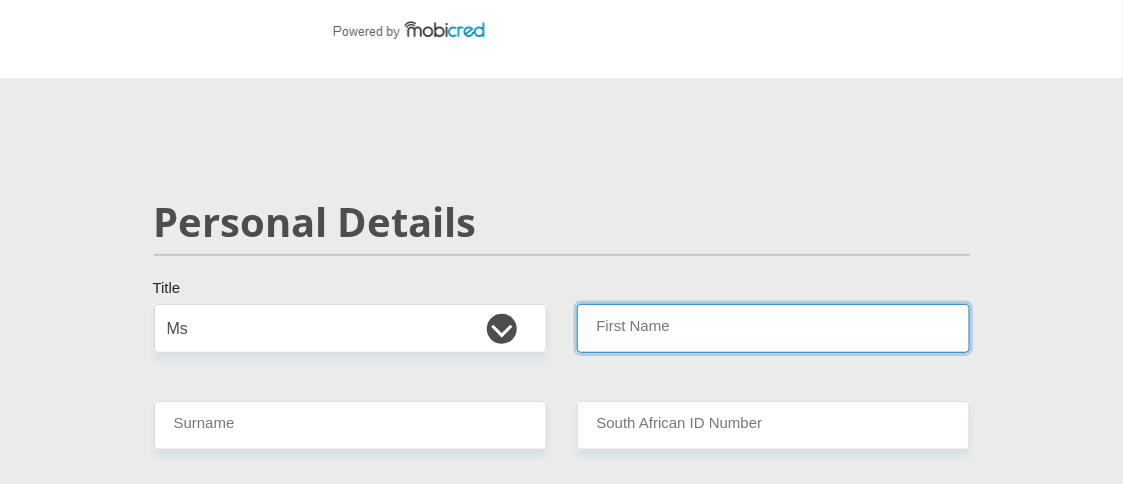click on "First Name" at bounding box center [773, 328] 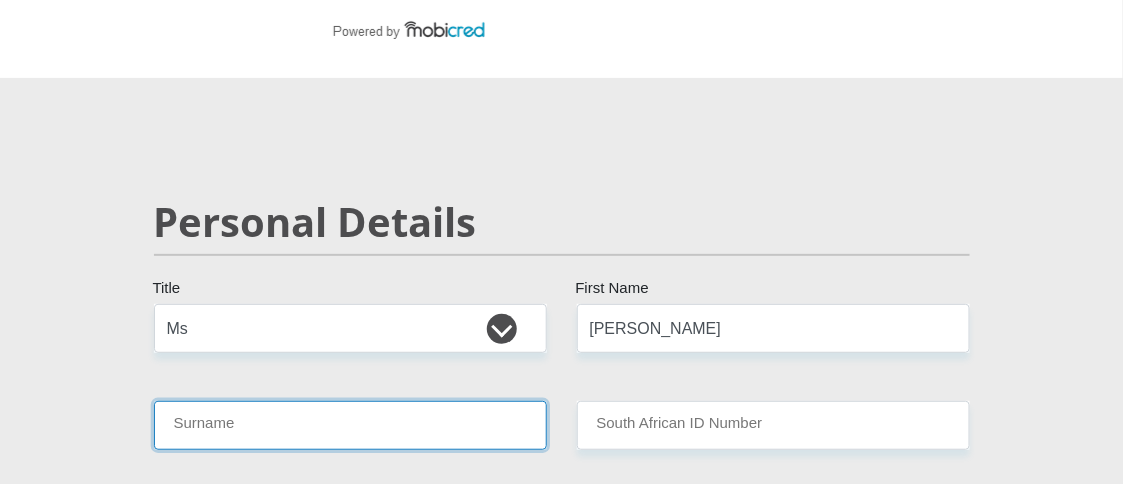 type on "SMITH" 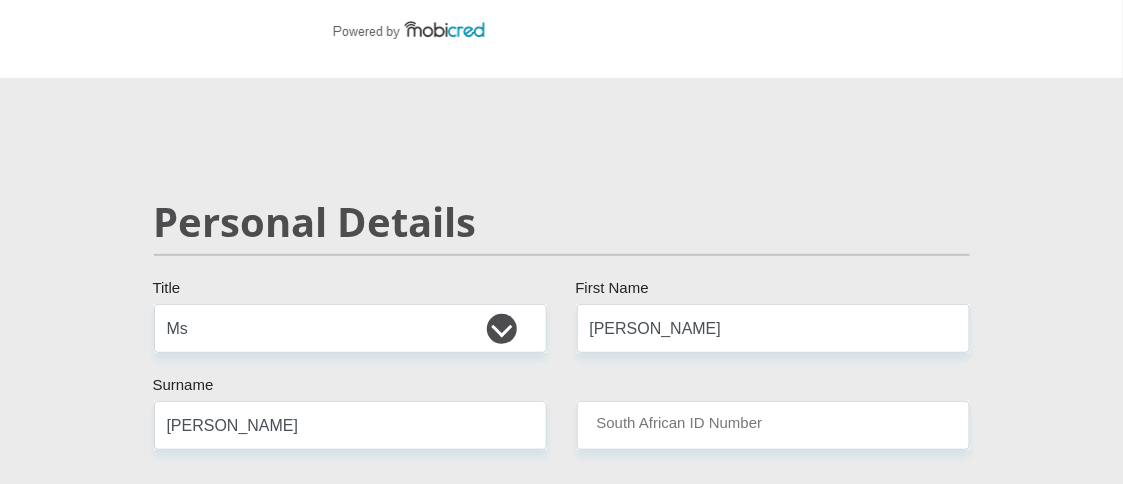 select on "ZAF" 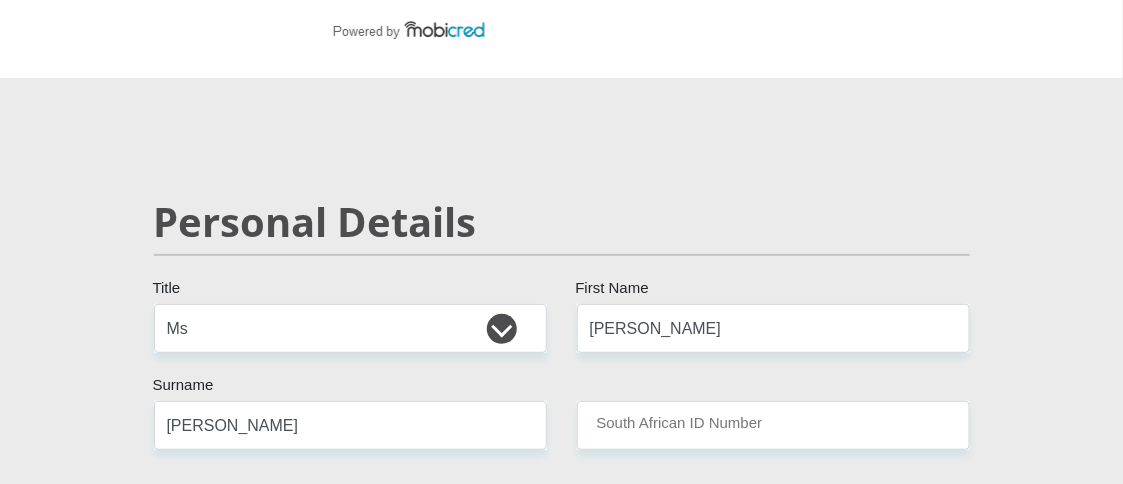 type on "0212762222" 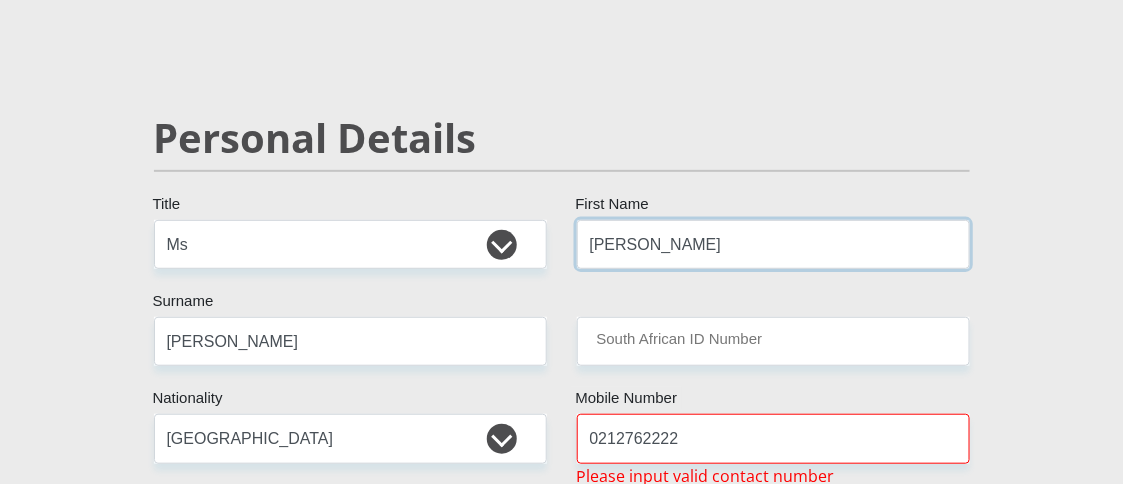 scroll, scrollTop: 299, scrollLeft: 0, axis: vertical 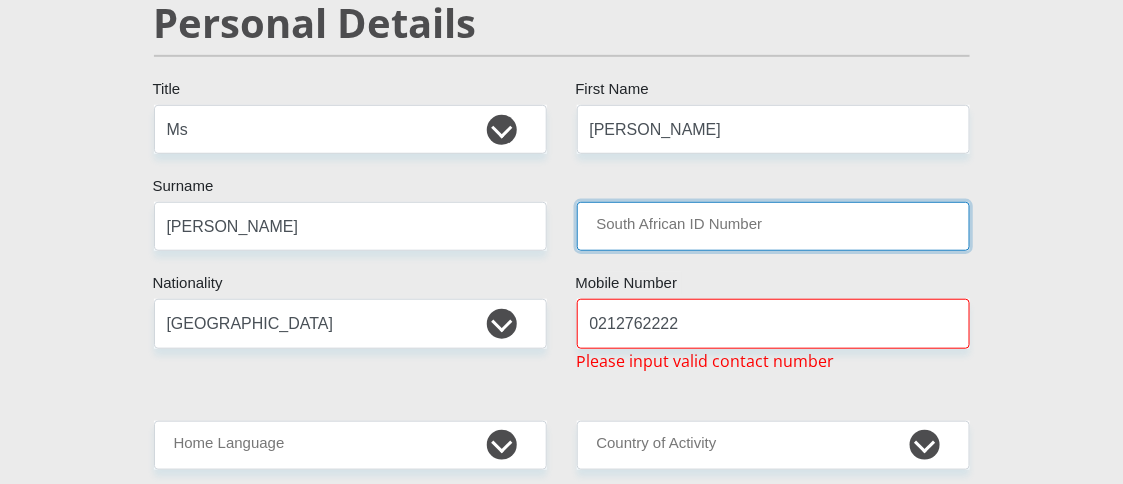 click on "South African ID Number" at bounding box center (773, 226) 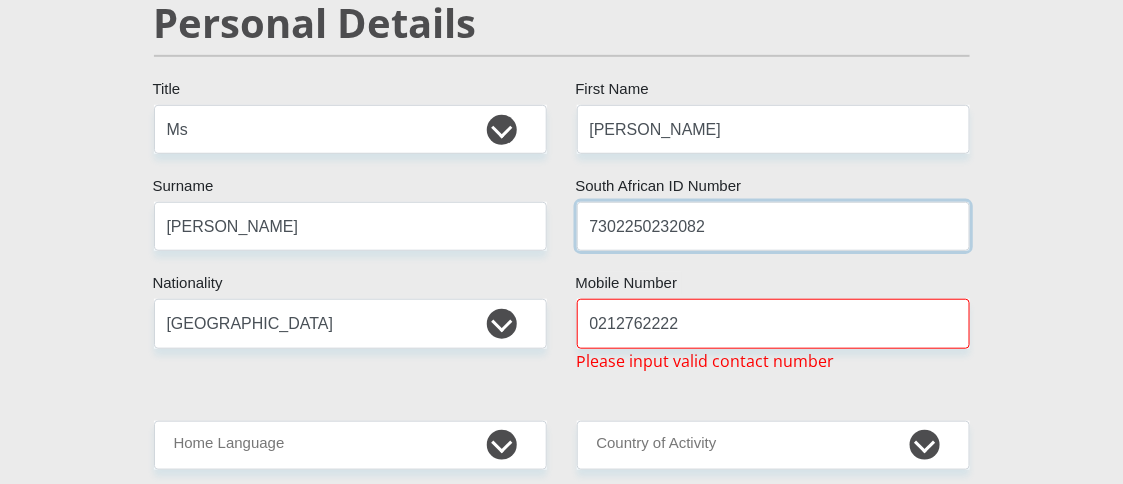 type on "7302250232082" 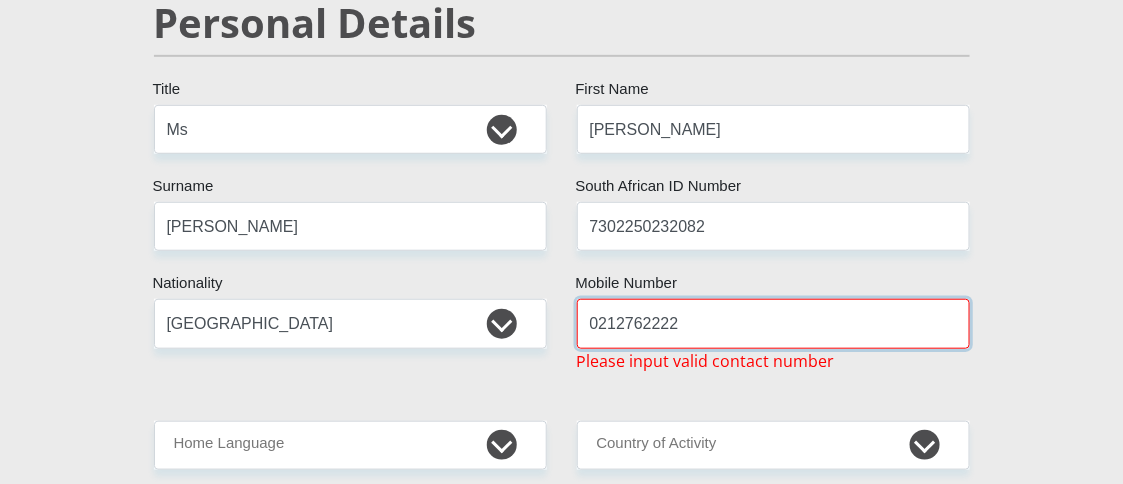 drag, startPoint x: 690, startPoint y: 325, endPoint x: 583, endPoint y: 322, distance: 107.042046 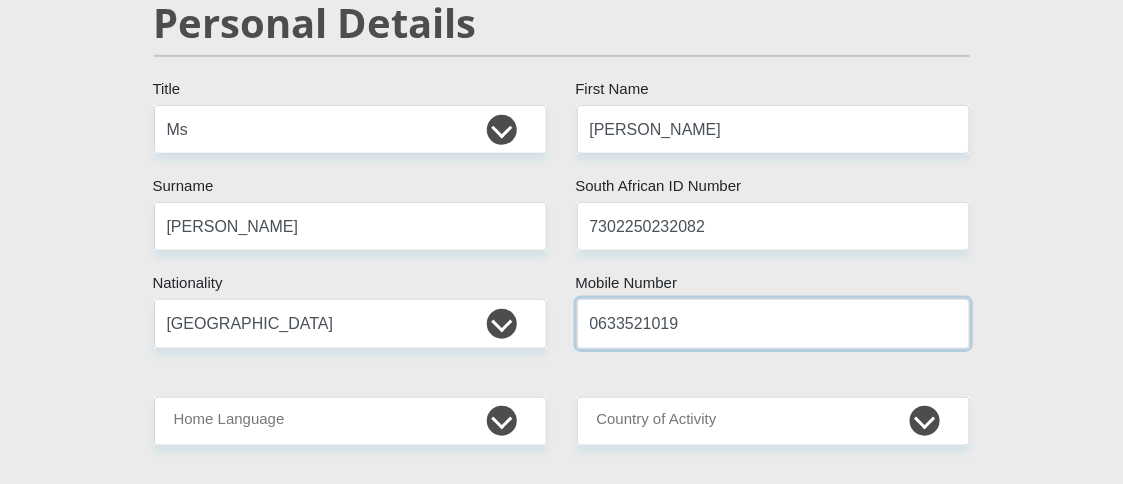 scroll, scrollTop: 400, scrollLeft: 0, axis: vertical 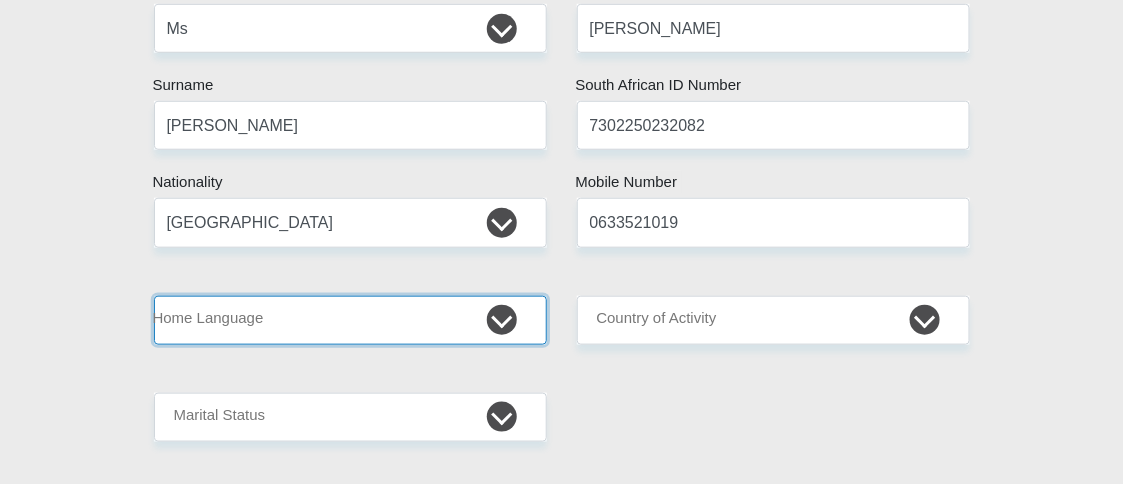 click on "Afrikaans
English
Sepedi
South Ndebele
Southern Sotho
Swati
Tsonga
Tswana
Venda
Xhosa
Zulu
Other" at bounding box center [350, 320] 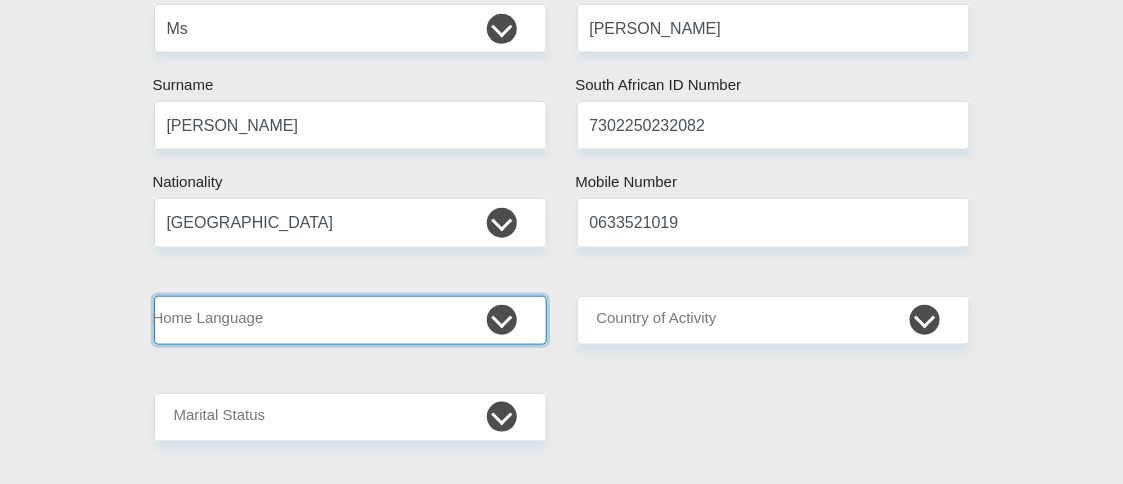 select on "eng" 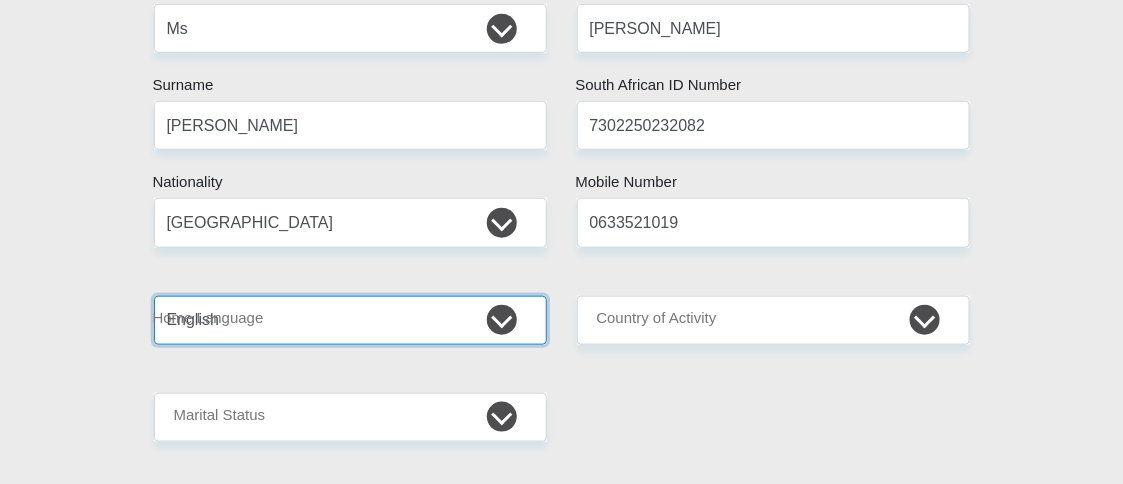 click on "Afrikaans
English
Sepedi
South Ndebele
Southern Sotho
Swati
Tsonga
Tswana
Venda
Xhosa
Zulu
Other" at bounding box center [350, 320] 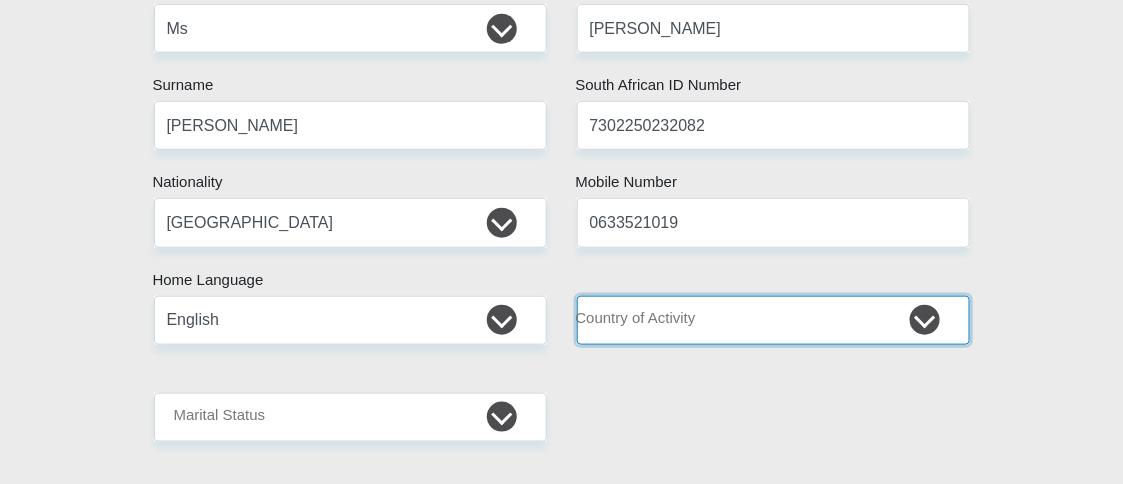 drag, startPoint x: 938, startPoint y: 316, endPoint x: 910, endPoint y: 318, distance: 28.071337 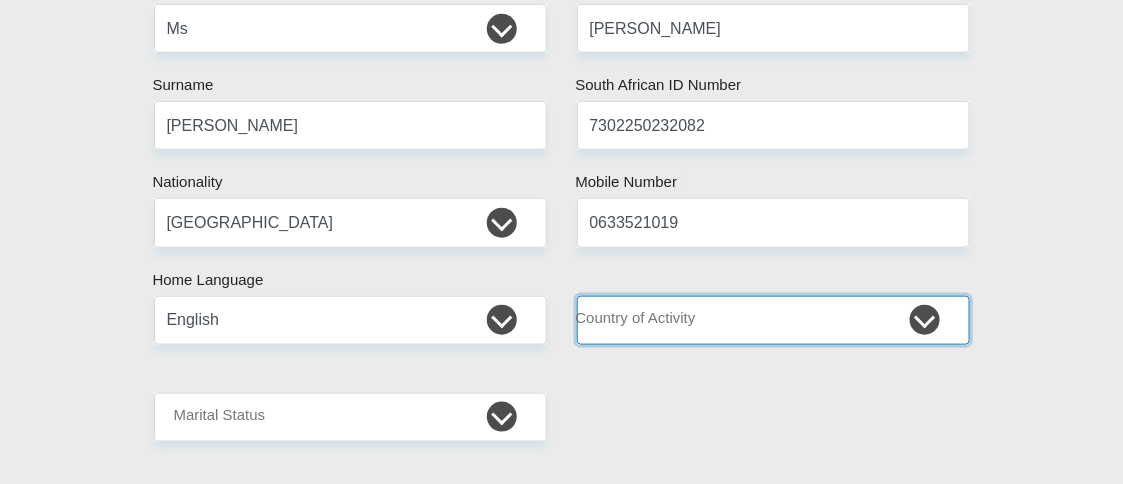select on "ZAF" 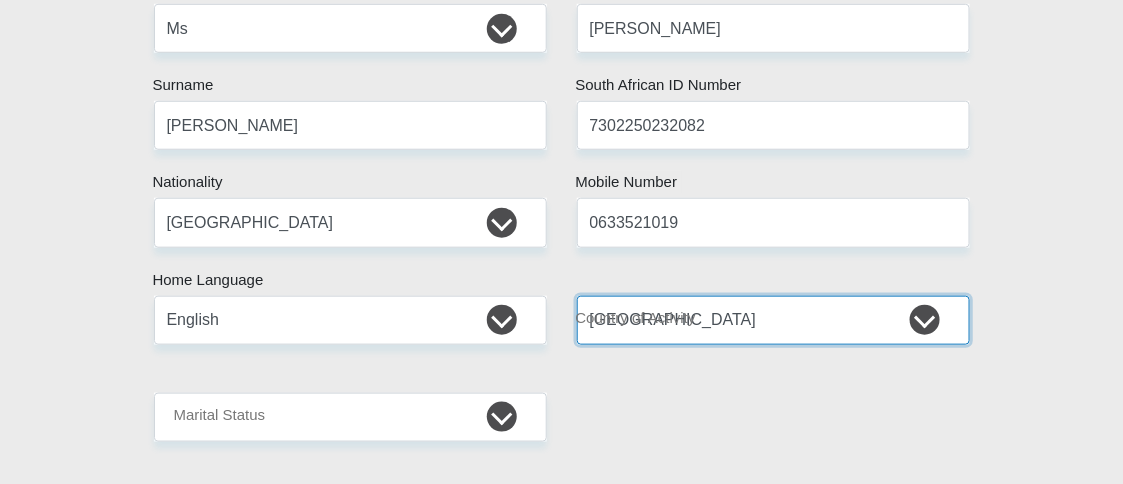 click on "South Africa
Afghanistan
Aland Islands
Albania
Algeria
America Samoa
American Virgin Islands
Andorra
Angola
Anguilla
Antarctica
Antigua and Barbuda
Argentina
Armenia
Aruba
Ascension Island
Australia
Austria
Azerbaijan
Chad" at bounding box center (773, 320) 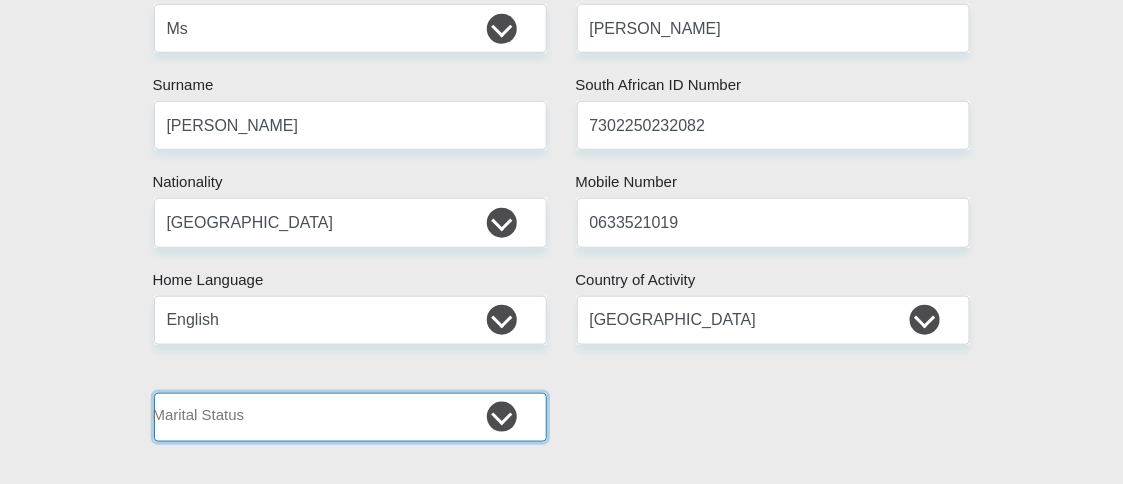 click on "Married ANC
Single
Divorced
Widowed
Married COP or Customary Law" at bounding box center [350, 417] 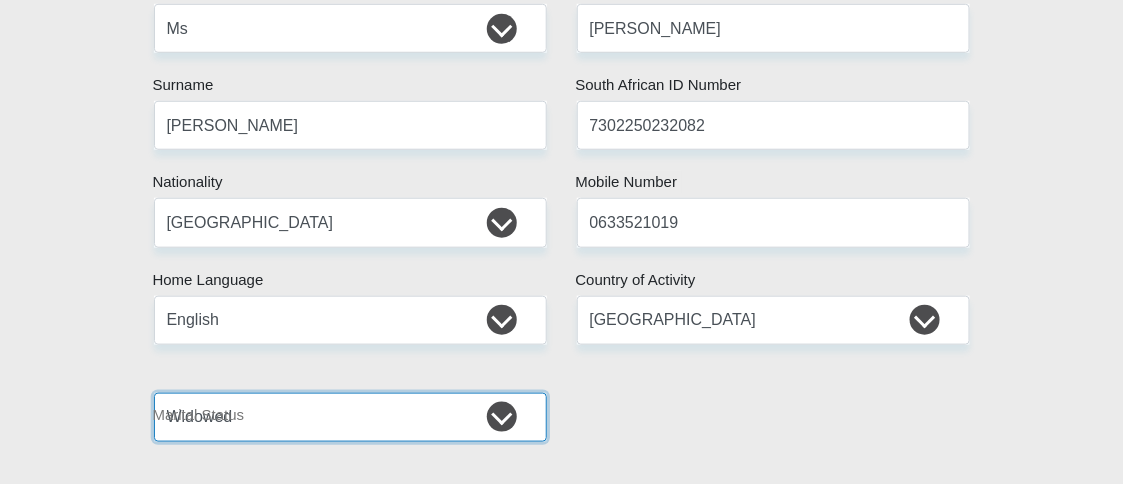 click on "Married ANC
Single
Divorced
Widowed
Married COP or Customary Law" at bounding box center [350, 417] 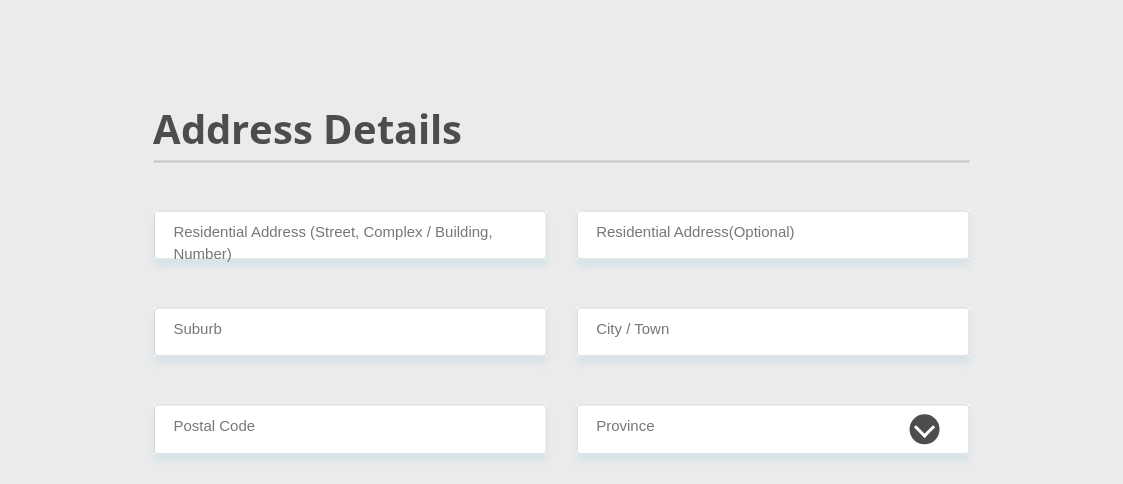 scroll, scrollTop: 900, scrollLeft: 0, axis: vertical 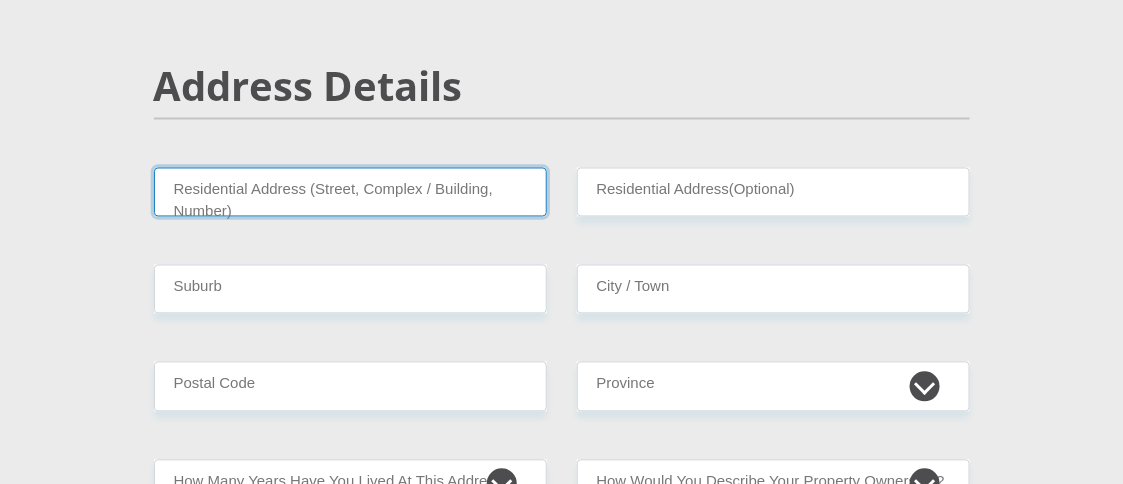 click on "Residential Address (Street, Complex / Building, Number)" at bounding box center (350, 192) 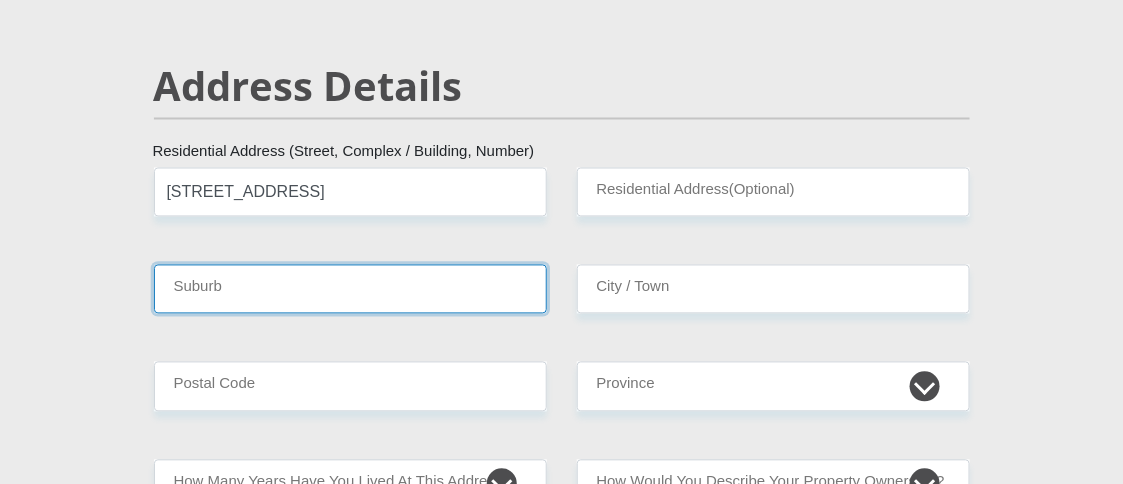 type on "Tableview" 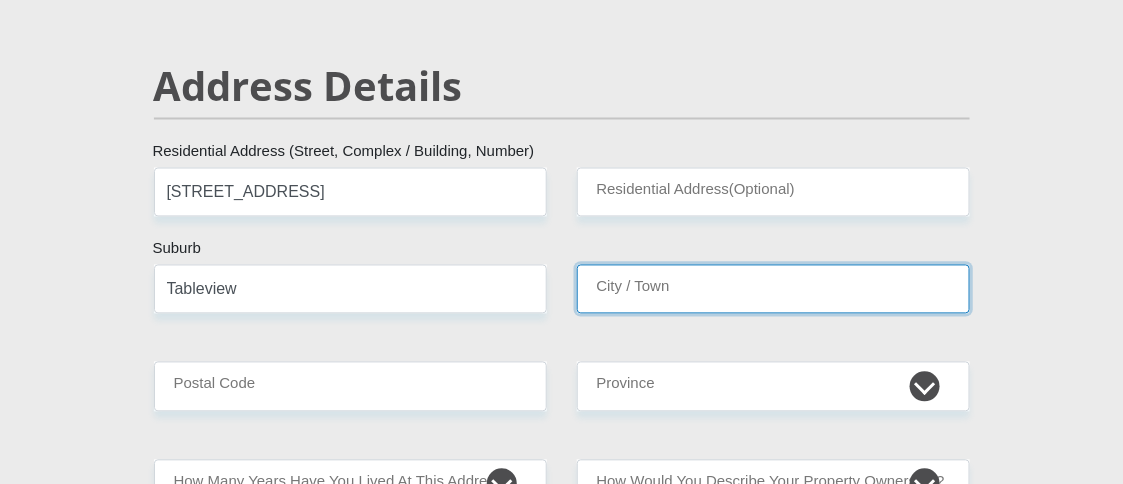 type on "Tableview" 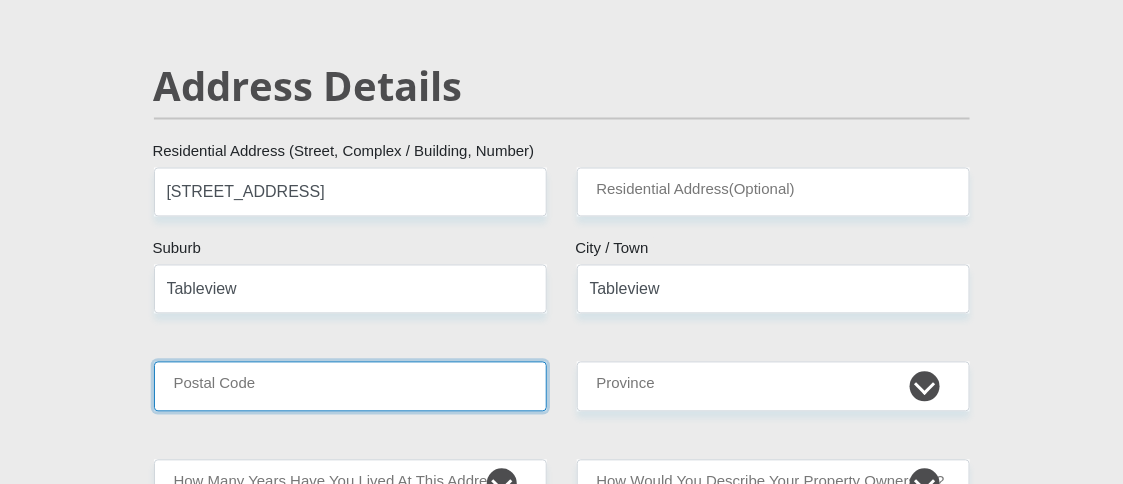 type on "7441" 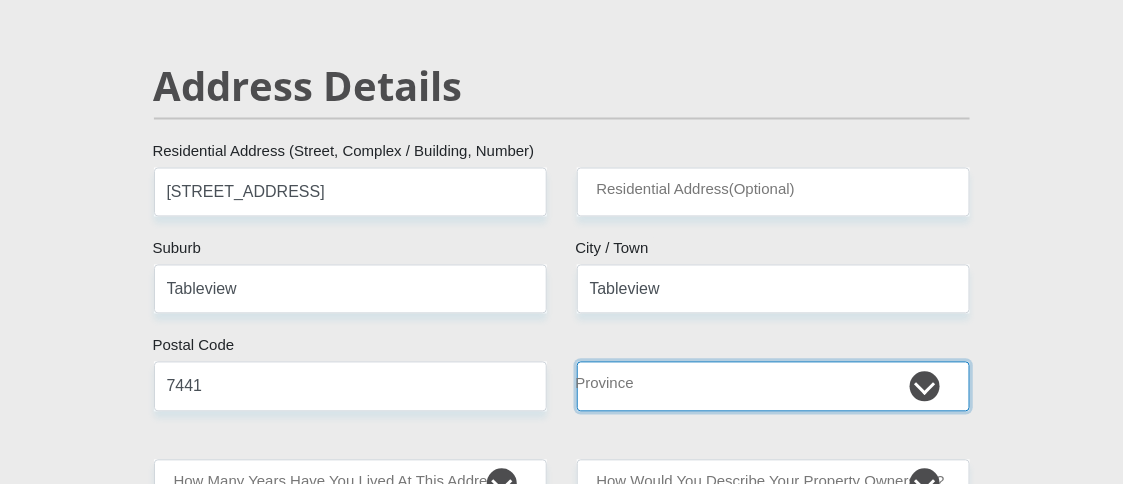 click on "Eastern Cape
Free State
Gauteng
KwaZulu-Natal
Limpopo
Mpumalanga
Northern Cape
North West
Western Cape" at bounding box center [773, 386] 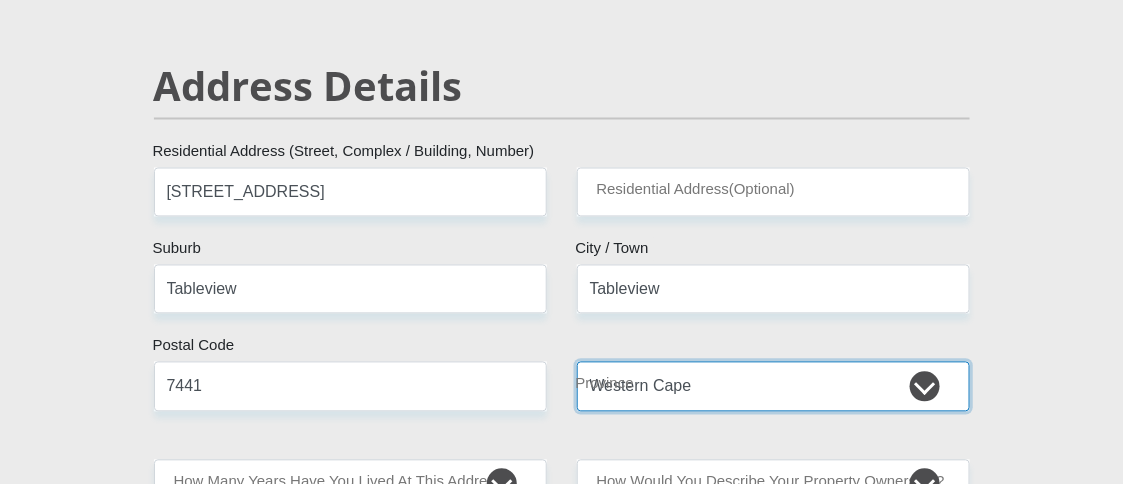 click on "Eastern Cape
Free State
Gauteng
KwaZulu-Natal
Limpopo
Mpumalanga
Northern Cape
North West
Western Cape" at bounding box center [773, 386] 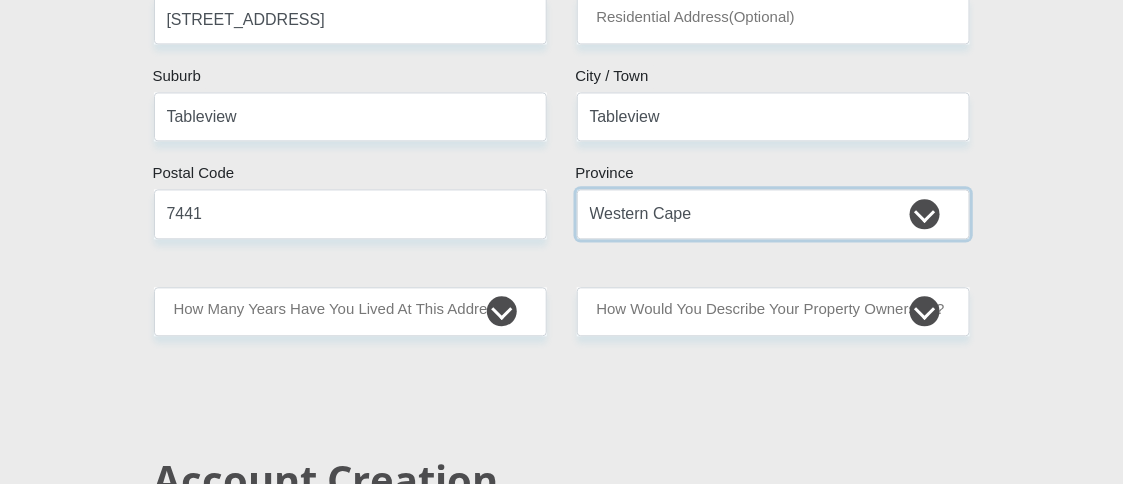 scroll, scrollTop: 1099, scrollLeft: 0, axis: vertical 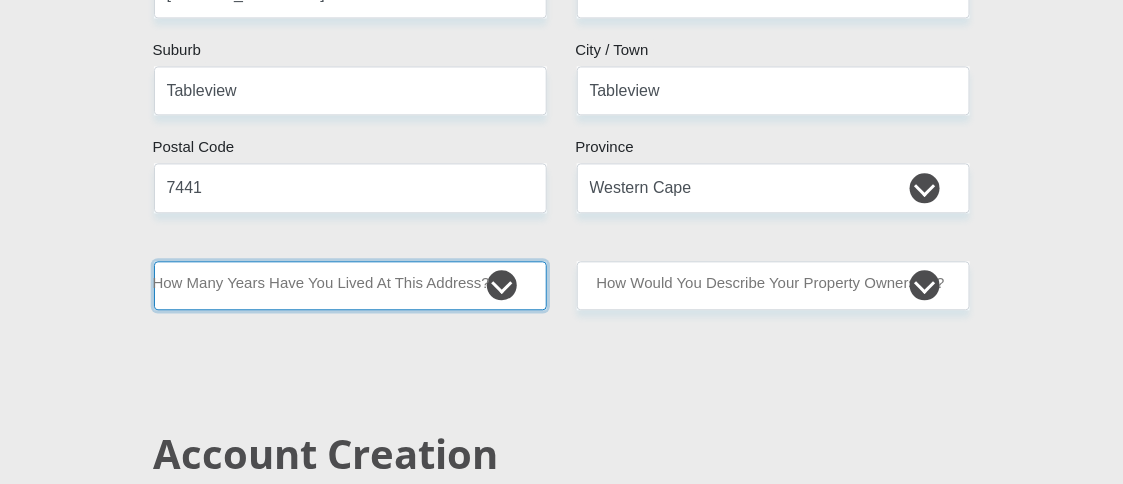 click on "less than 1 year
1-3 years
3-5 years
5+ years" at bounding box center [350, 285] 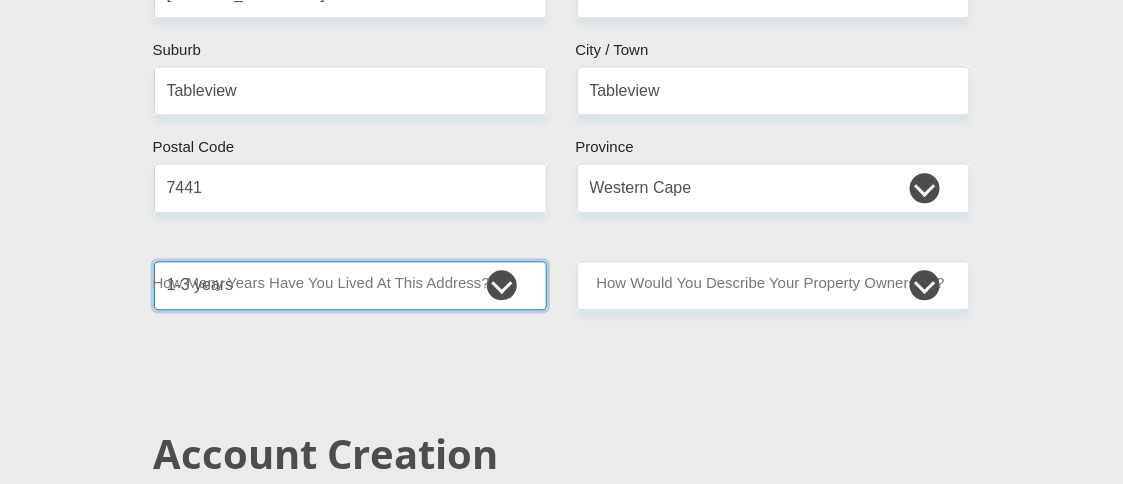 click on "less than 1 year
1-3 years
3-5 years
5+ years" at bounding box center [350, 285] 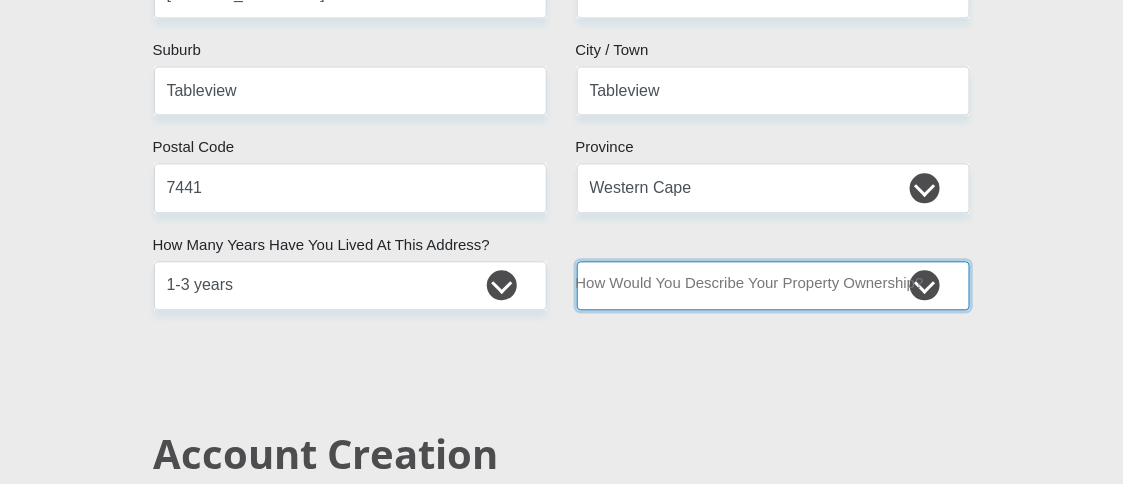 click on "Owned
Rented
Family Owned
Company Dwelling" at bounding box center (773, 285) 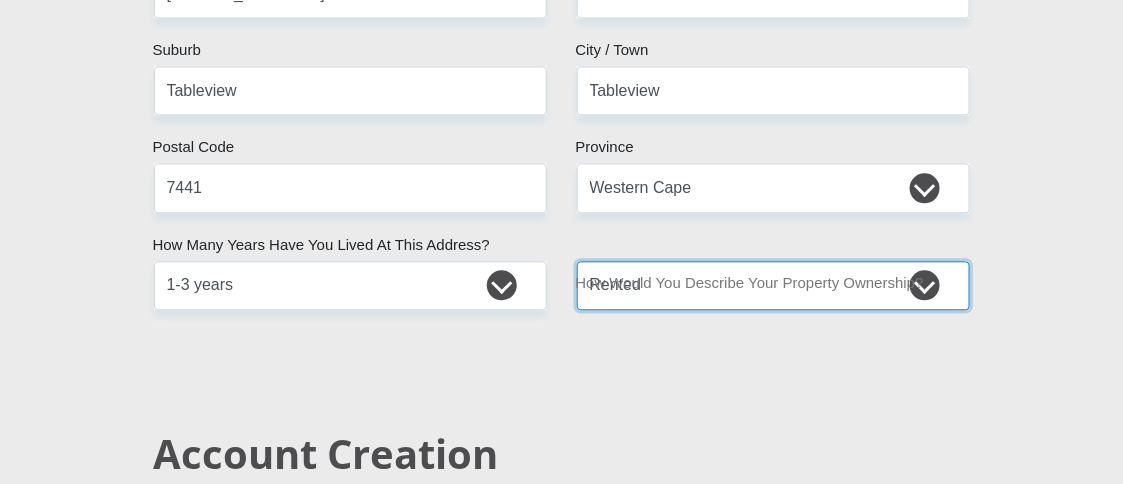 click on "Owned
Rented
Family Owned
Company Dwelling" at bounding box center [773, 285] 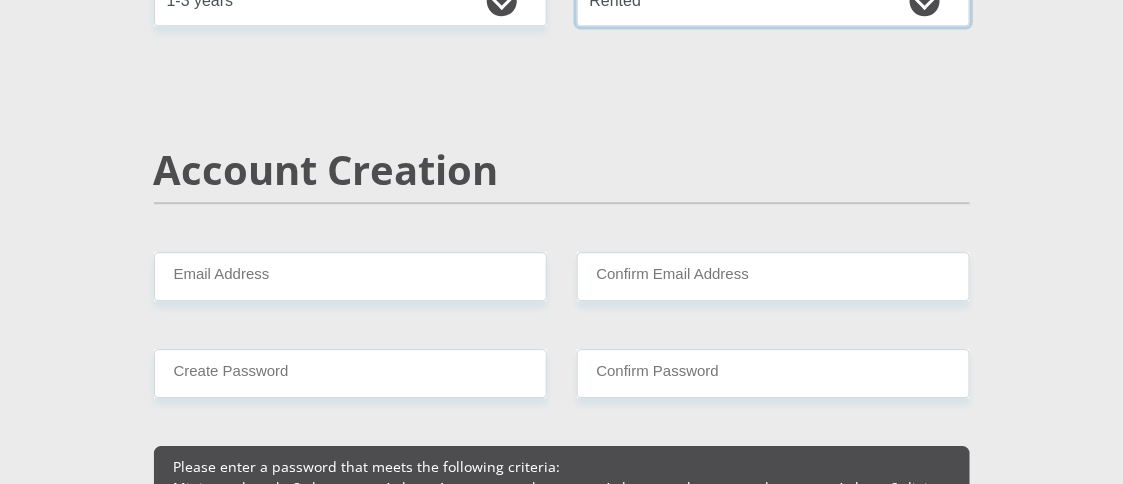 scroll, scrollTop: 1400, scrollLeft: 0, axis: vertical 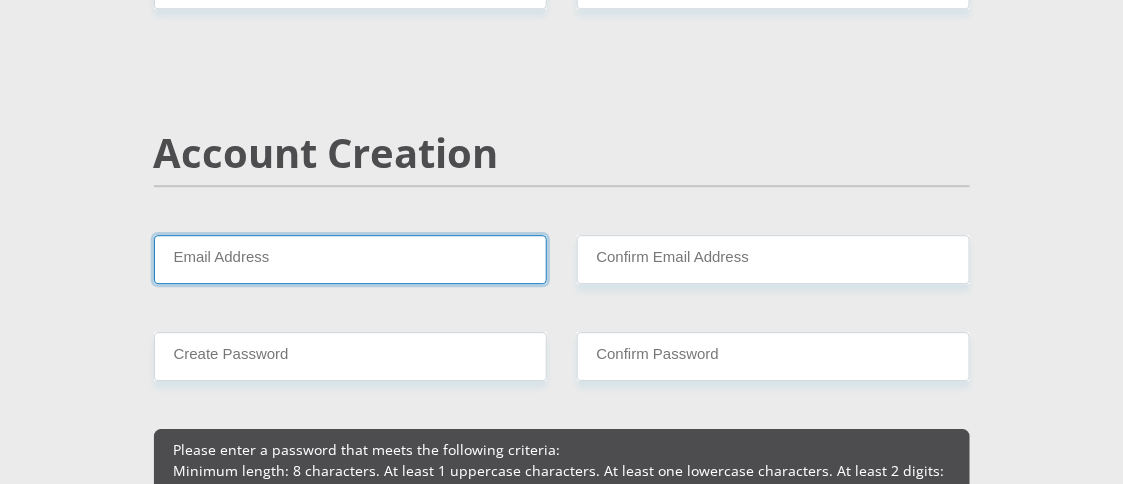 click on "Email Address" at bounding box center [350, 259] 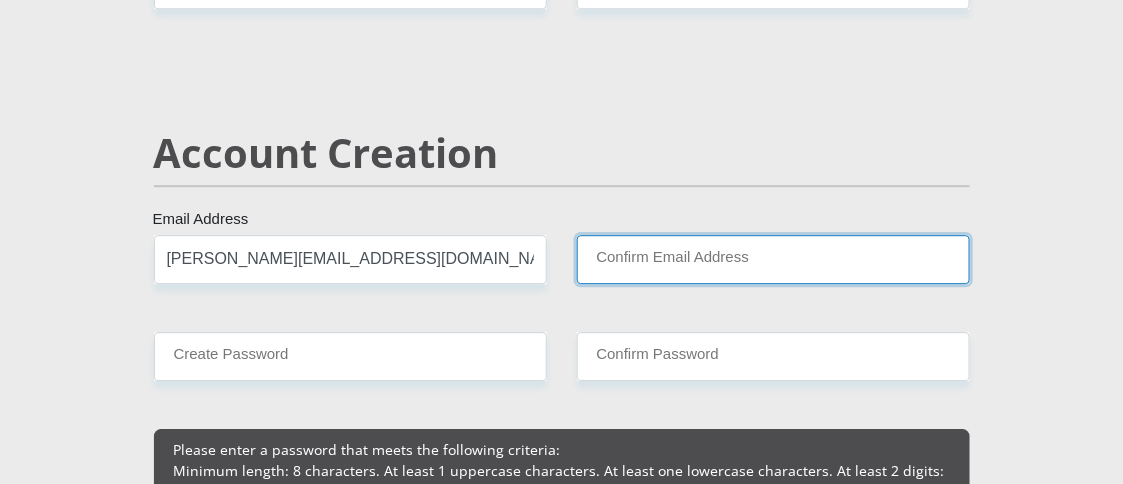 type on "myra.smith2502@gmail.com" 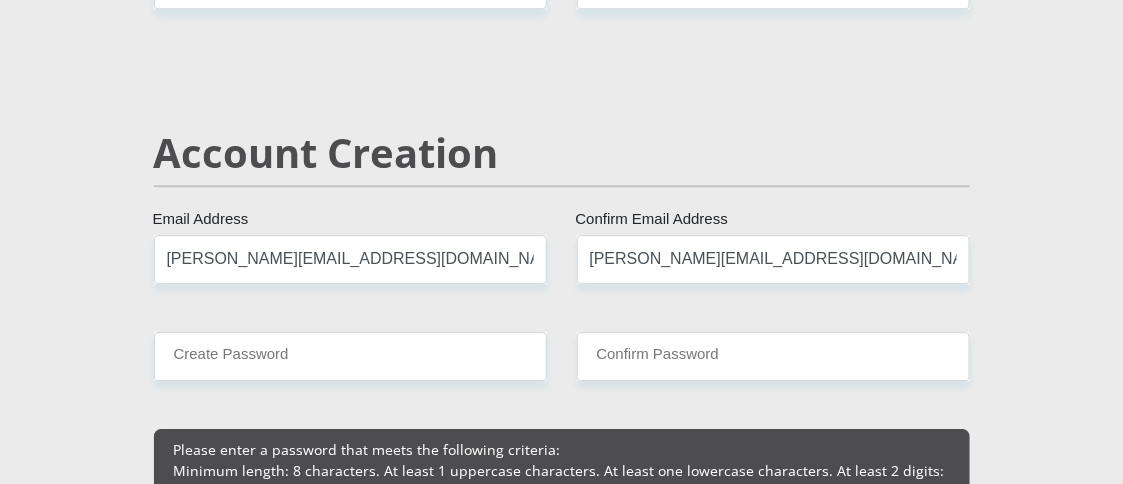 type 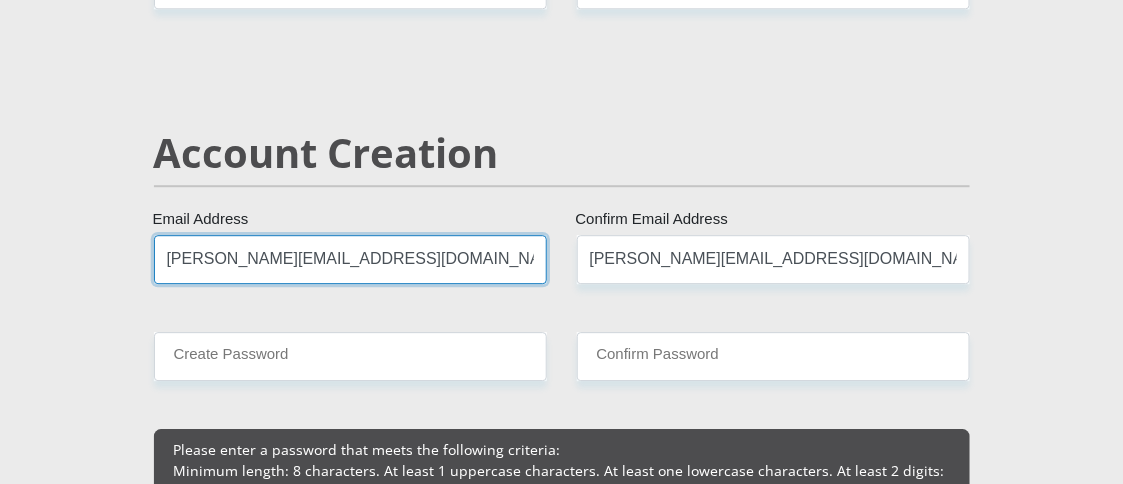 type 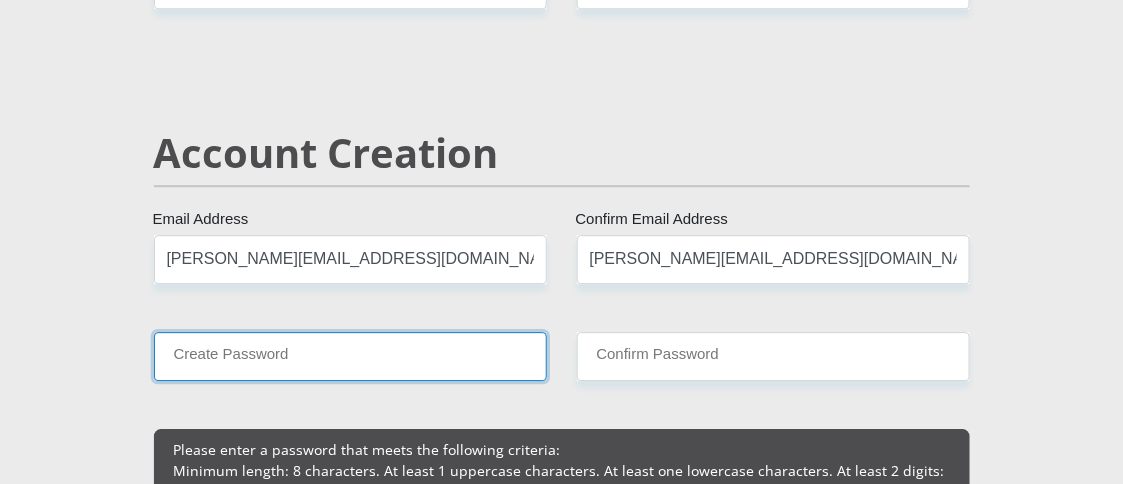 click on "Create Password" at bounding box center [350, 356] 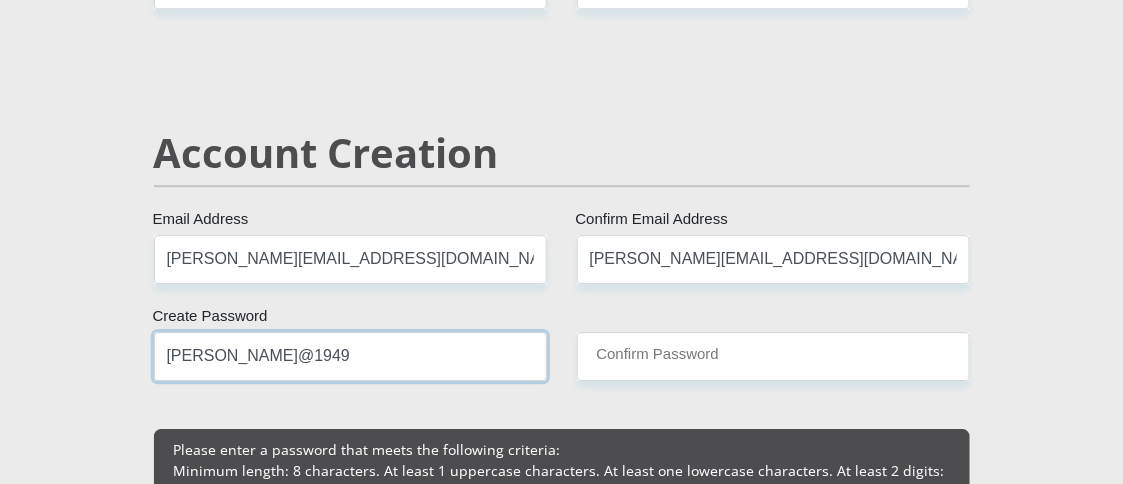 type on "Michael@1949" 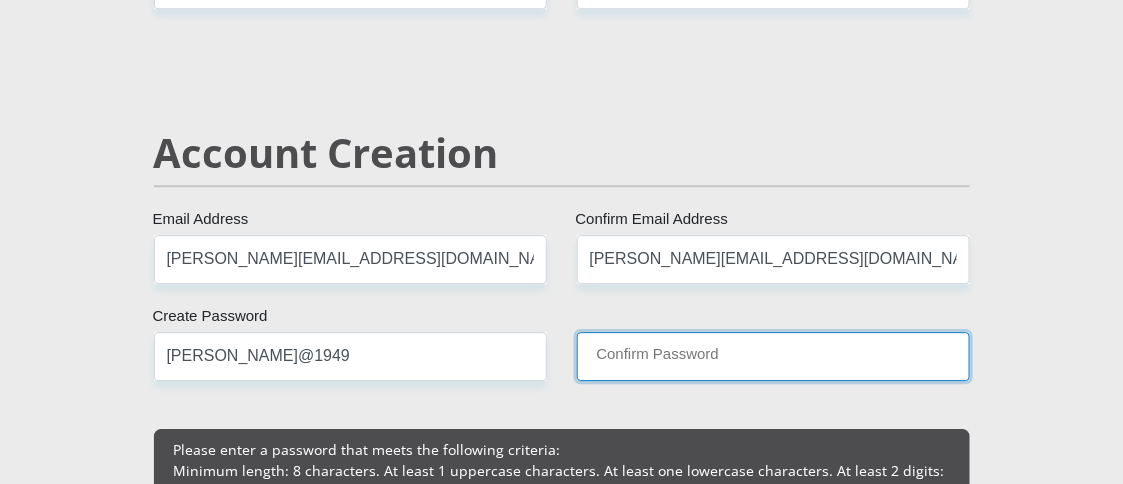click on "Confirm Password" at bounding box center (773, 356) 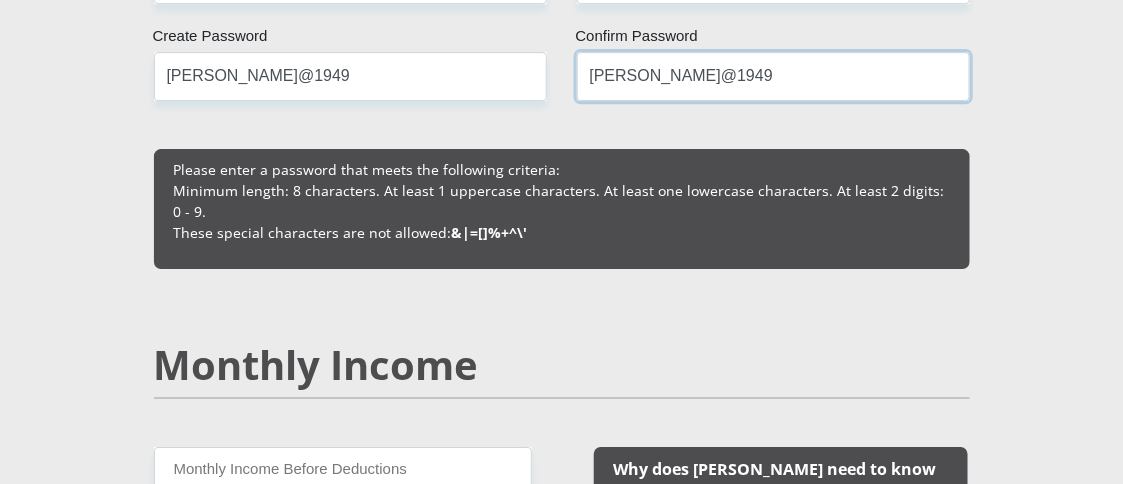 scroll, scrollTop: 1800, scrollLeft: 0, axis: vertical 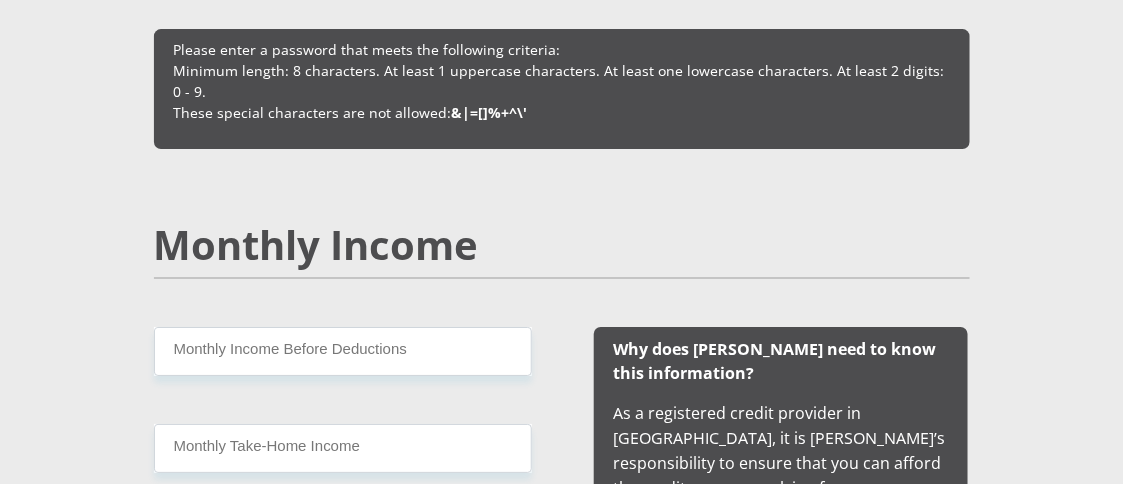 type on "Michael@1949" 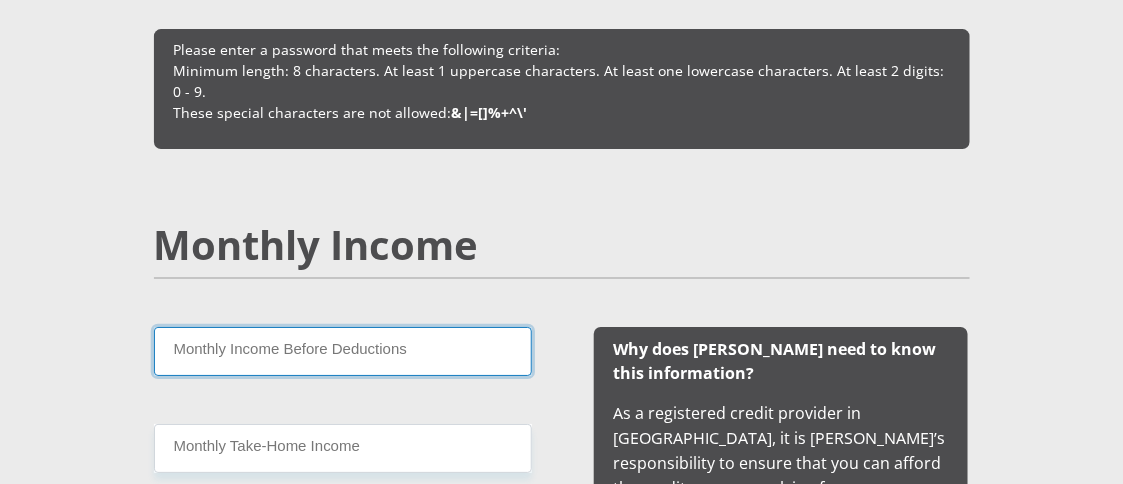 click on "Monthly Income Before Deductions" at bounding box center (343, 351) 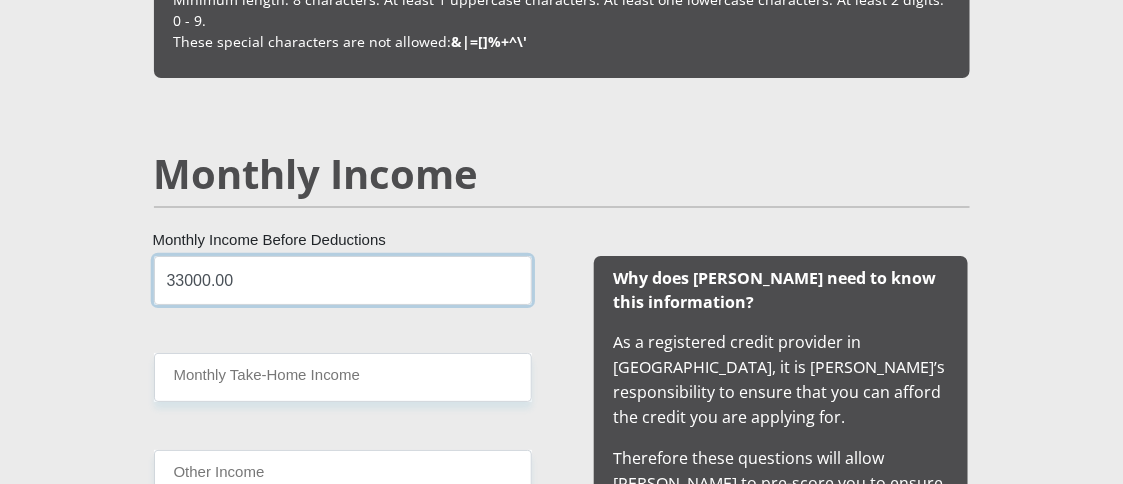 scroll, scrollTop: 1899, scrollLeft: 0, axis: vertical 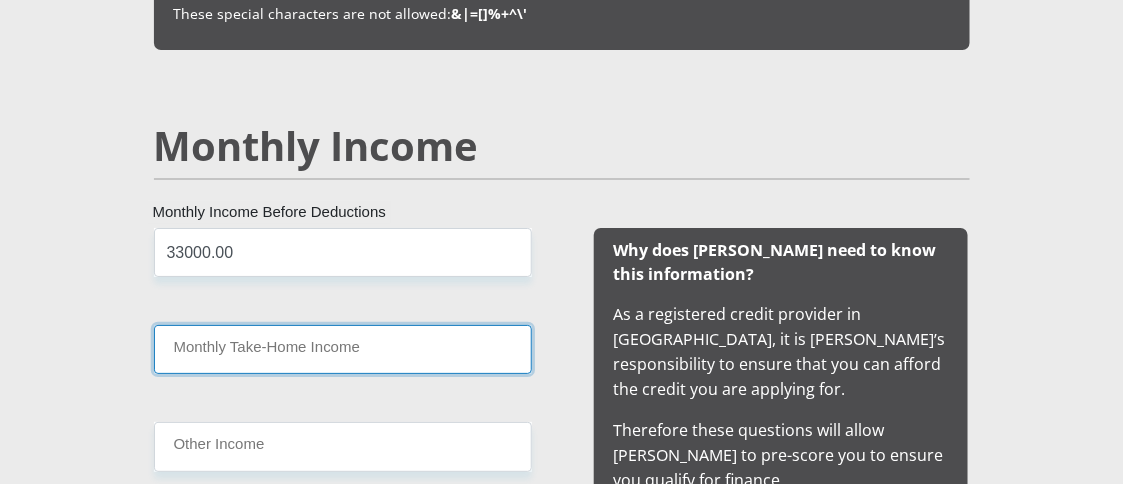 click on "Monthly Take-Home Income" at bounding box center [343, 349] 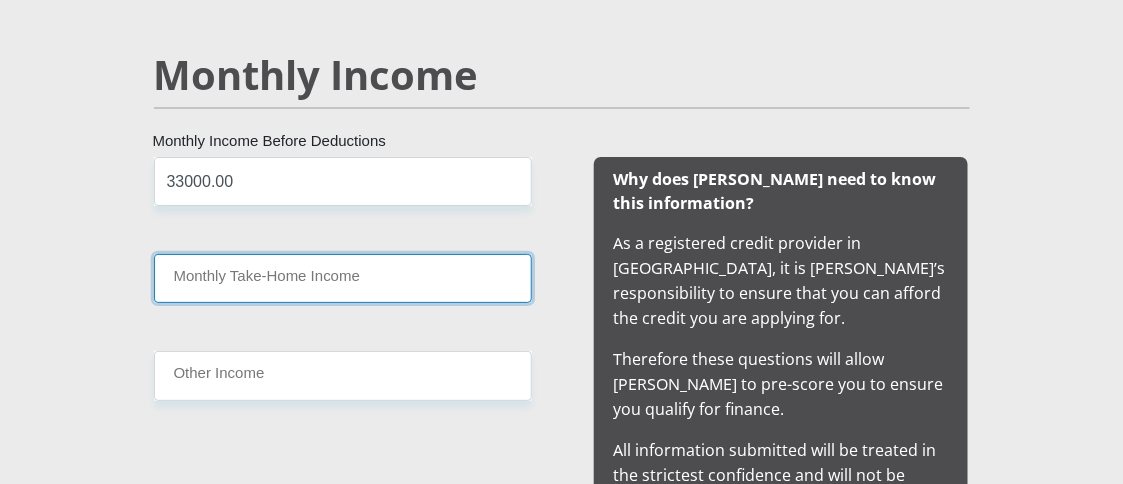 scroll, scrollTop: 2000, scrollLeft: 0, axis: vertical 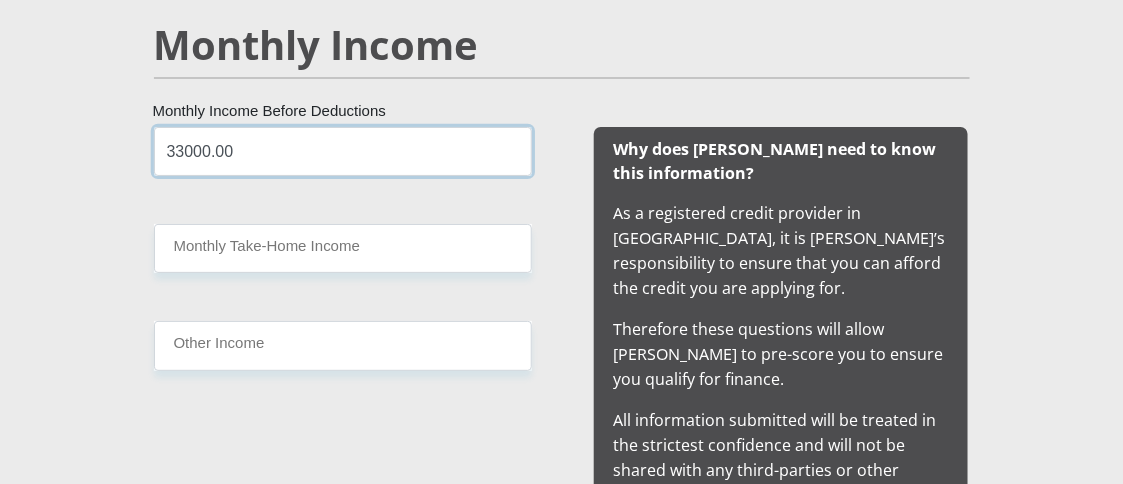 drag, startPoint x: 222, startPoint y: 149, endPoint x: 161, endPoint y: 148, distance: 61.008198 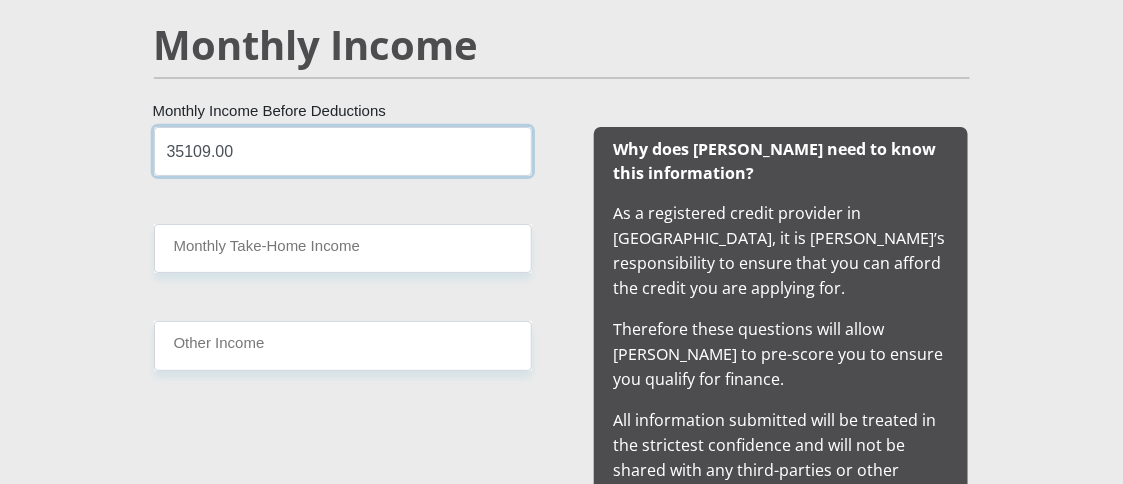type on "35109.00" 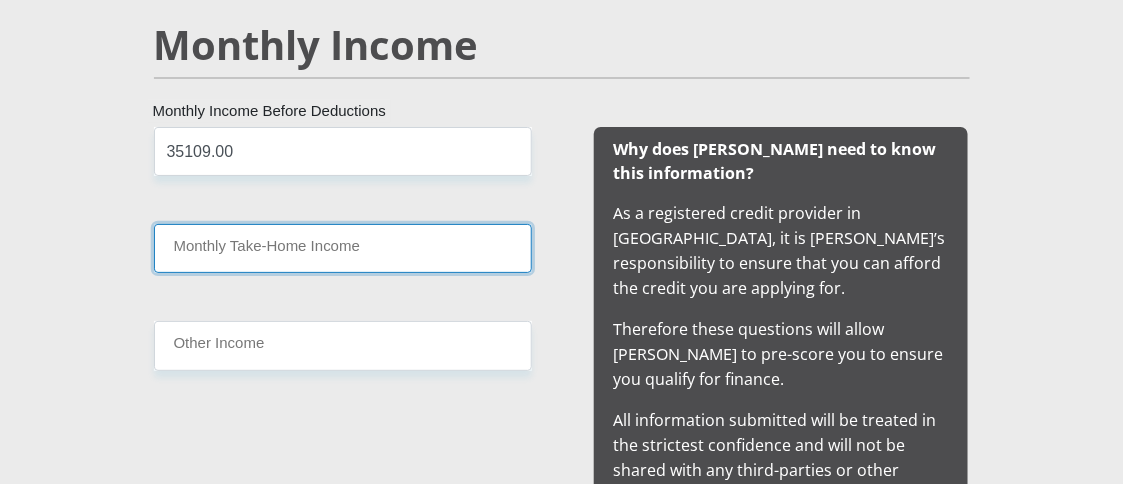 drag, startPoint x: 192, startPoint y: 236, endPoint x: 210, endPoint y: 234, distance: 18.110771 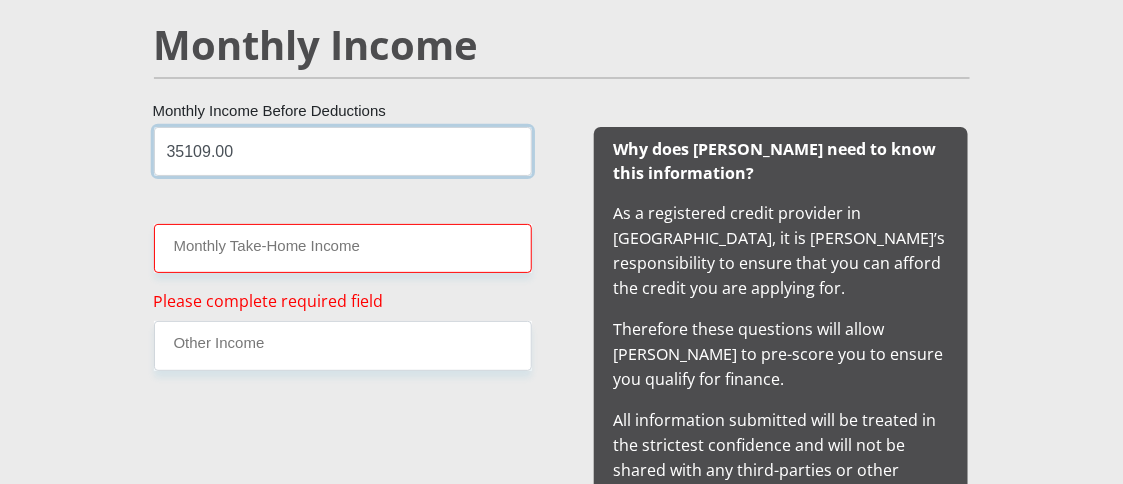 click on "35109.00" at bounding box center [343, 151] 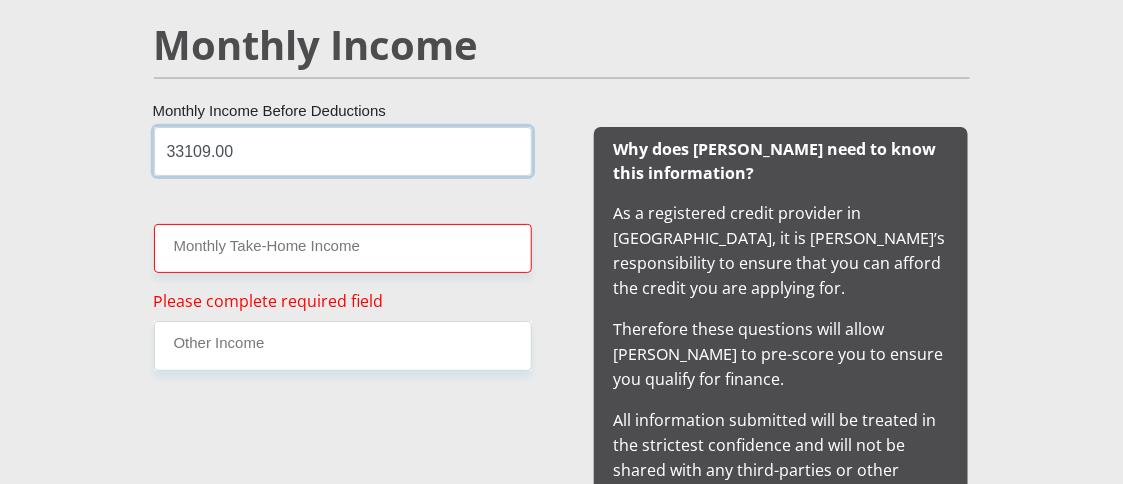 type on "33109.00" 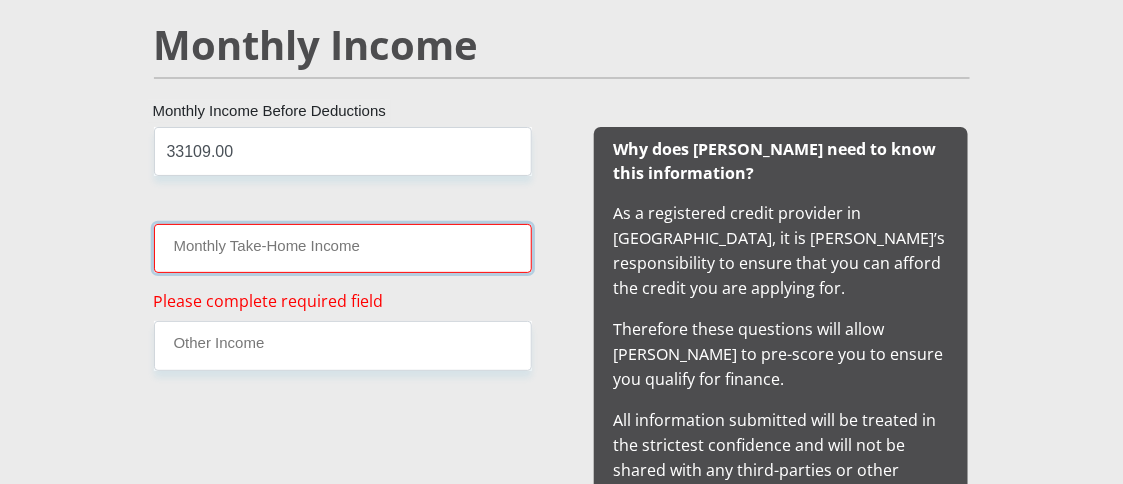click on "Monthly Take-Home Income" at bounding box center [343, 248] 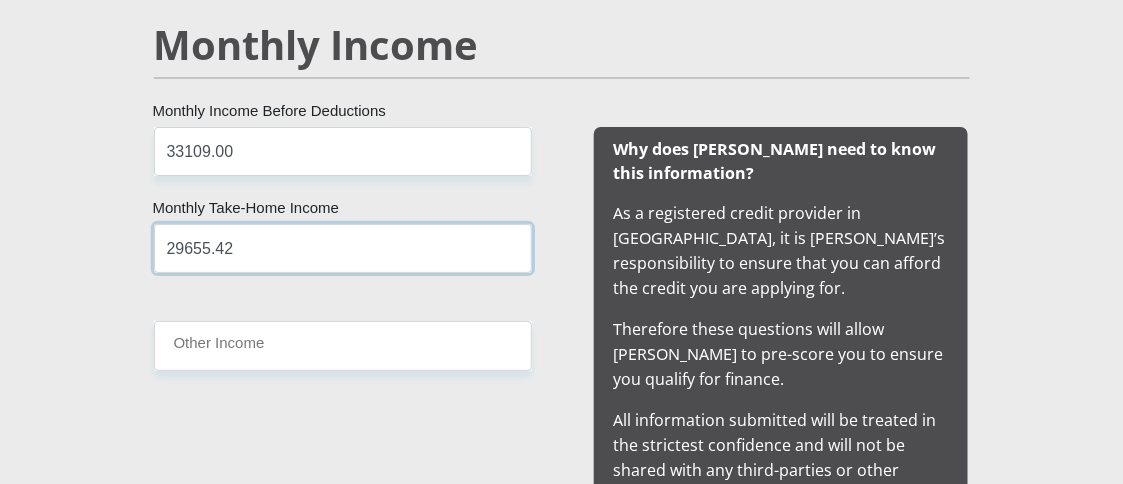 type on "29655.42" 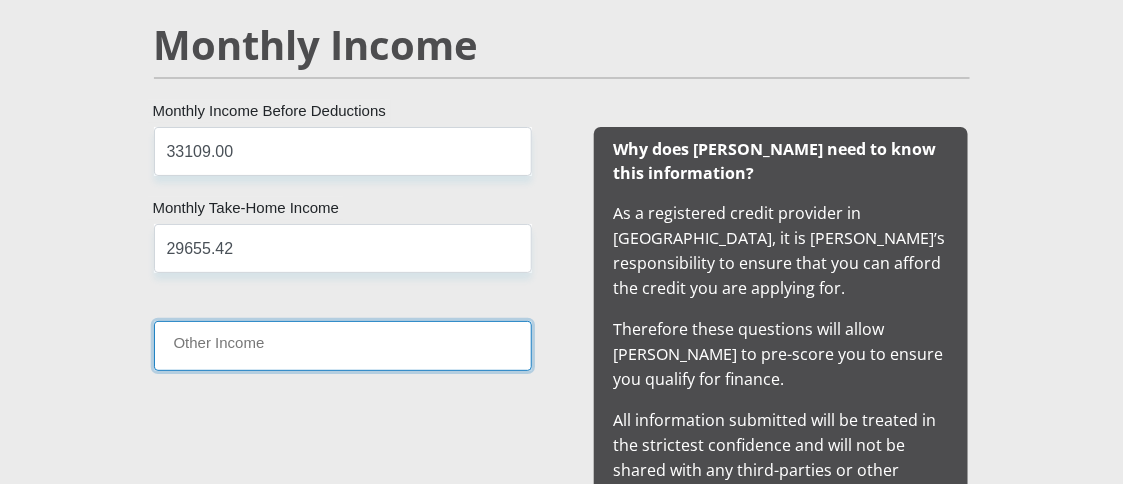 click on "Other Income" at bounding box center [343, 345] 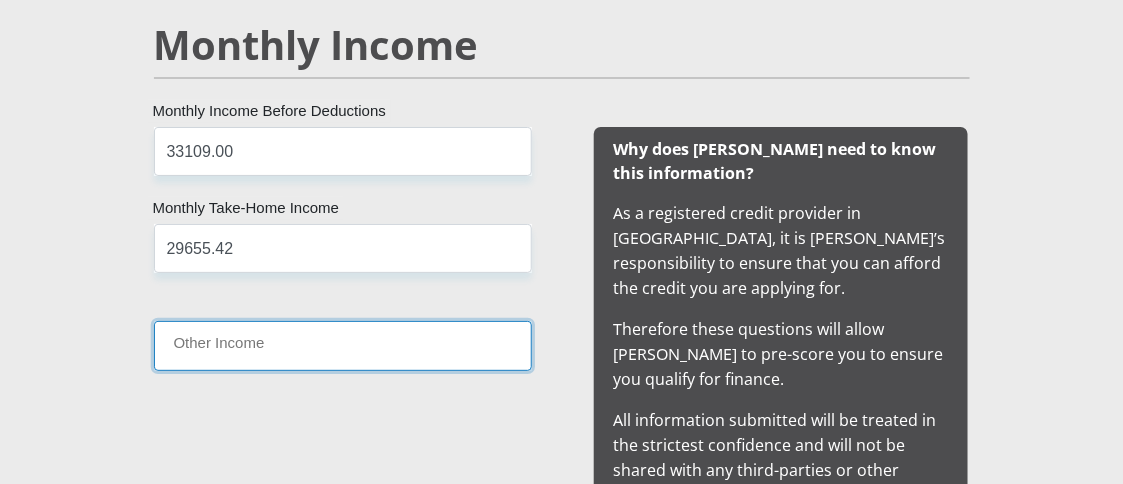type on "3" 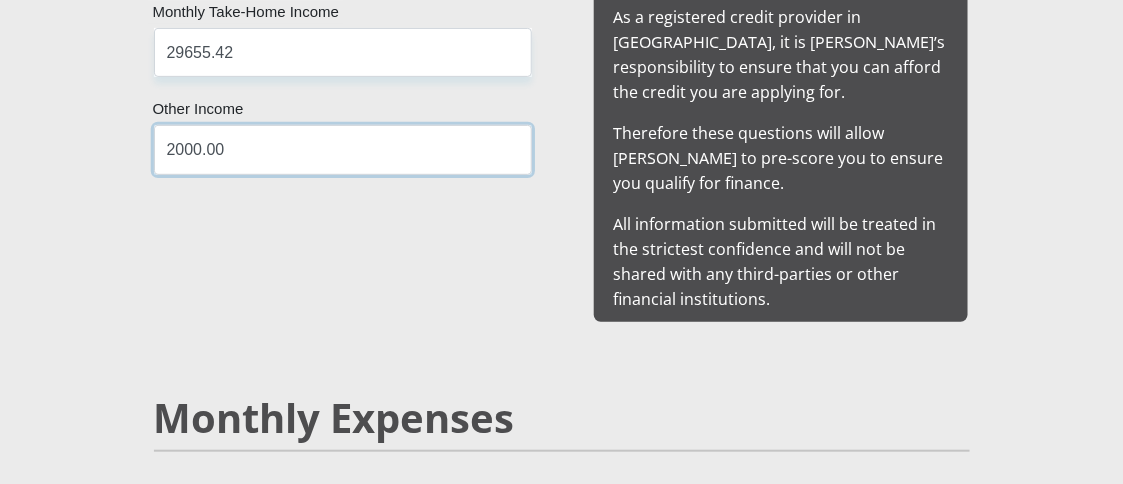 scroll, scrollTop: 2299, scrollLeft: 0, axis: vertical 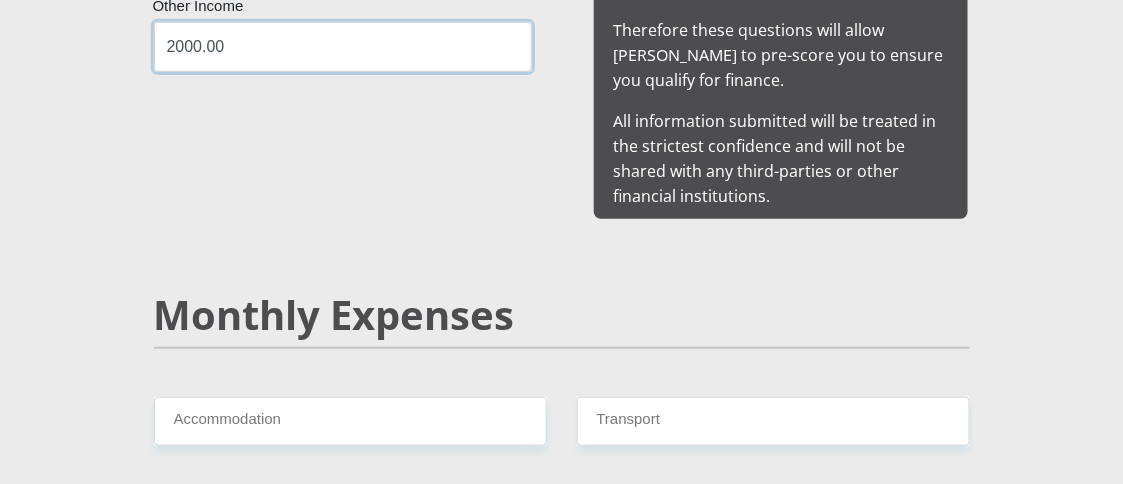 type on "2000.00" 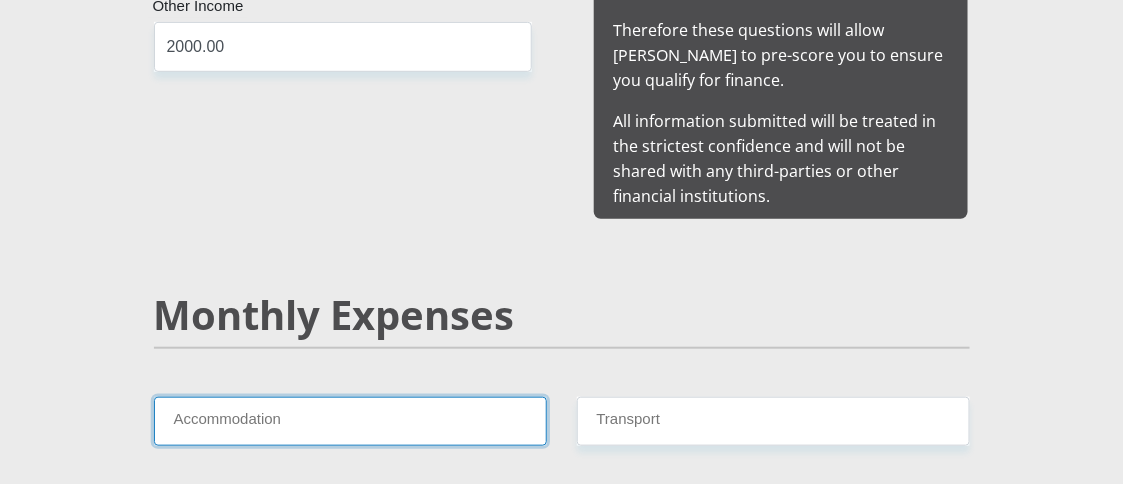 click on "Accommodation" at bounding box center (350, 421) 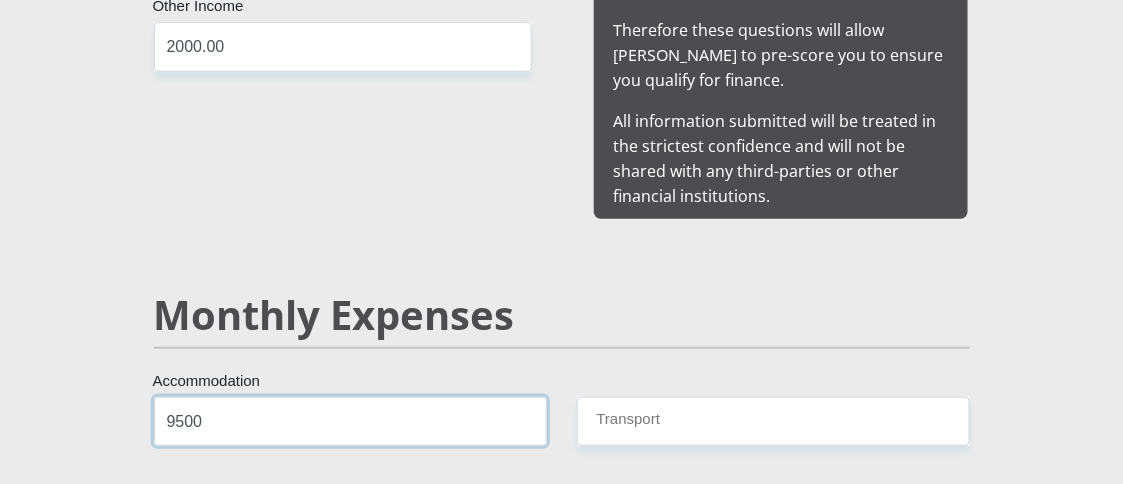 type on "9500" 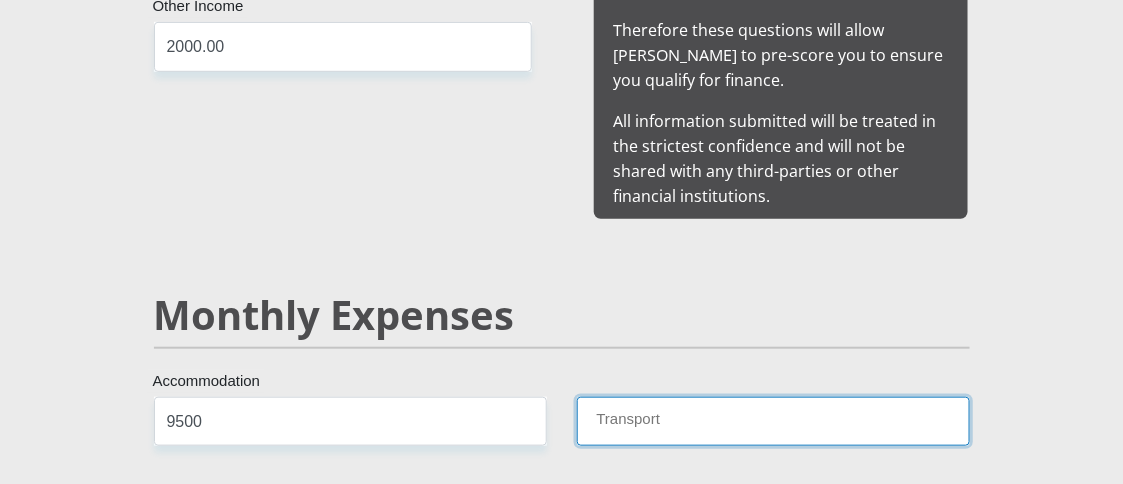 click on "Transport" at bounding box center (773, 421) 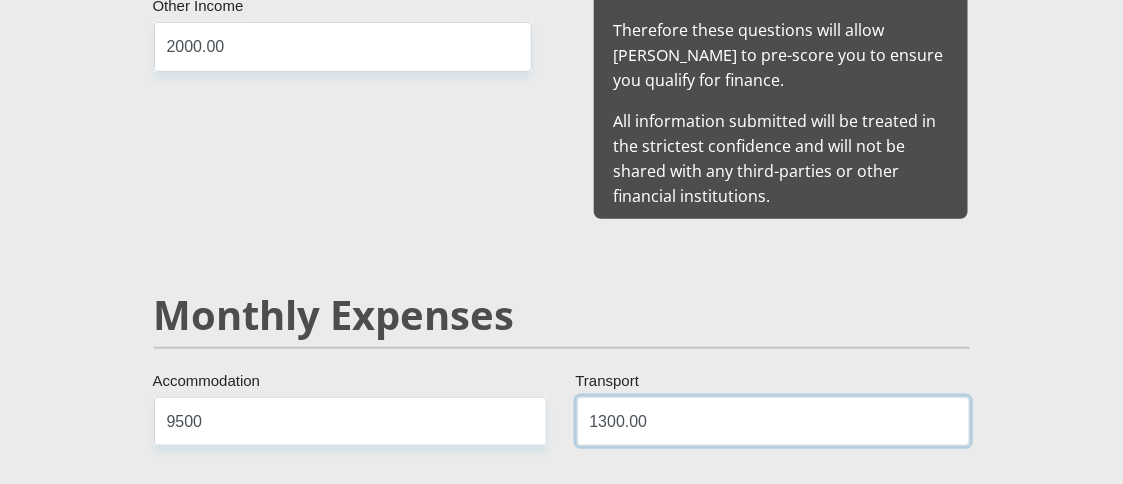 type on "1300.00" 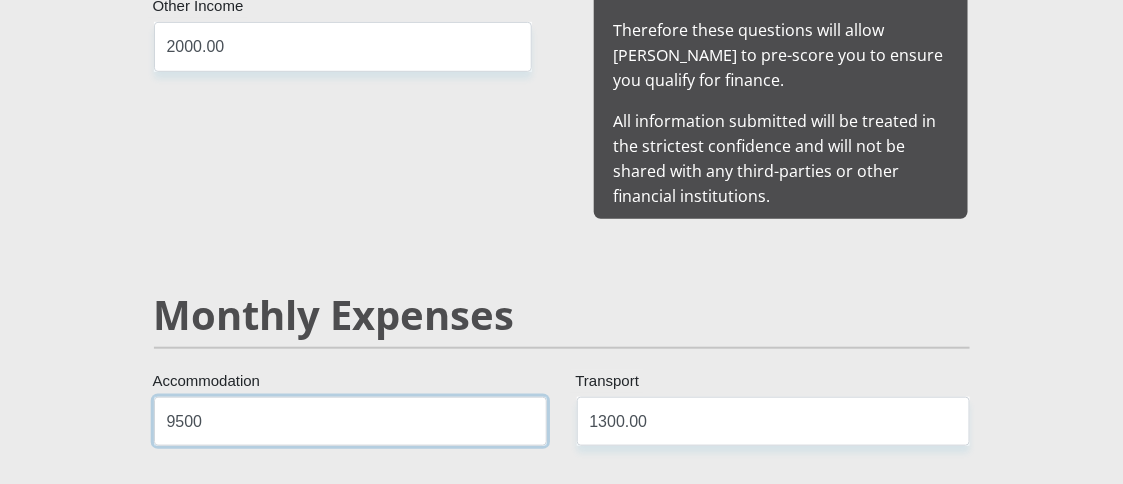 click on "9500" at bounding box center [350, 421] 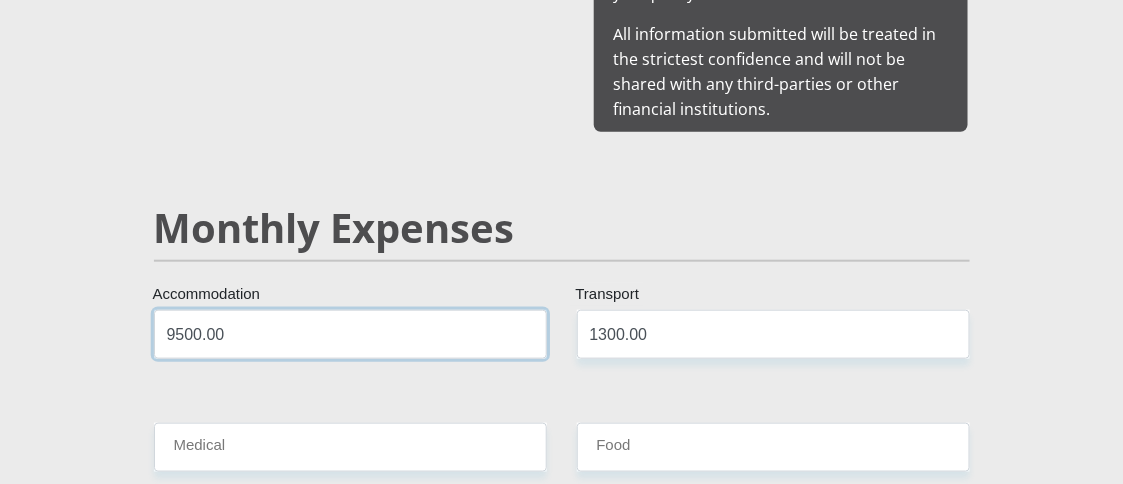scroll, scrollTop: 2500, scrollLeft: 0, axis: vertical 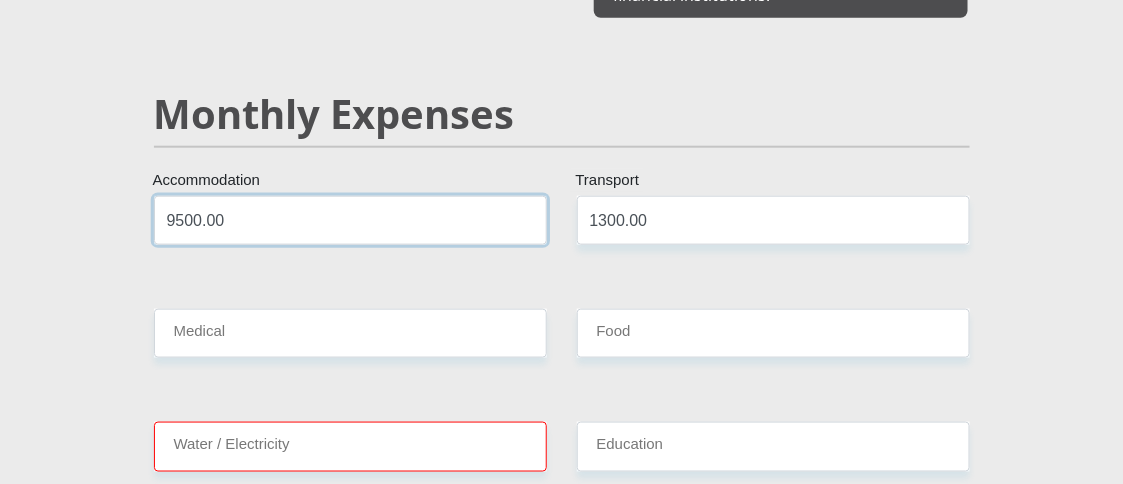 type on "9500.00" 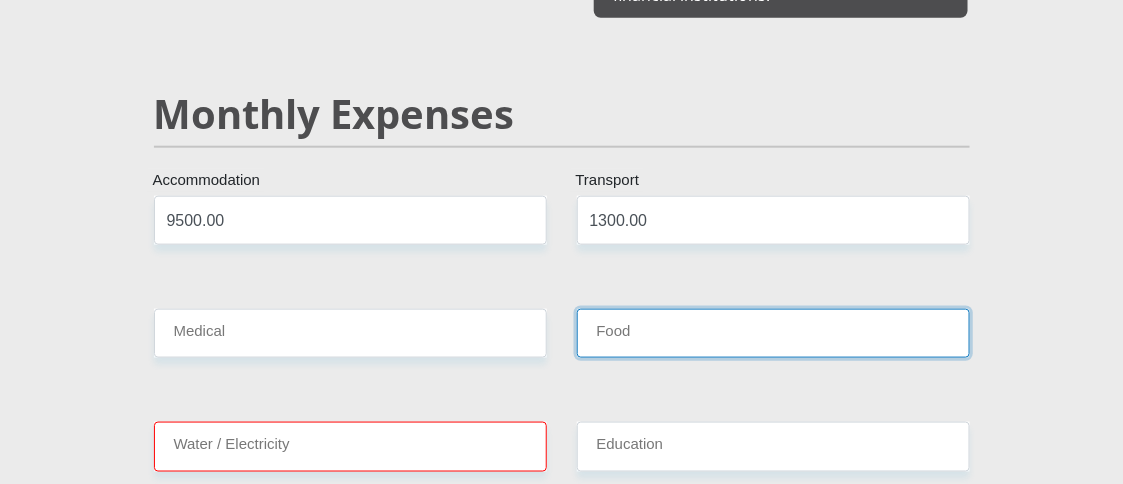 click on "Food" at bounding box center (773, 333) 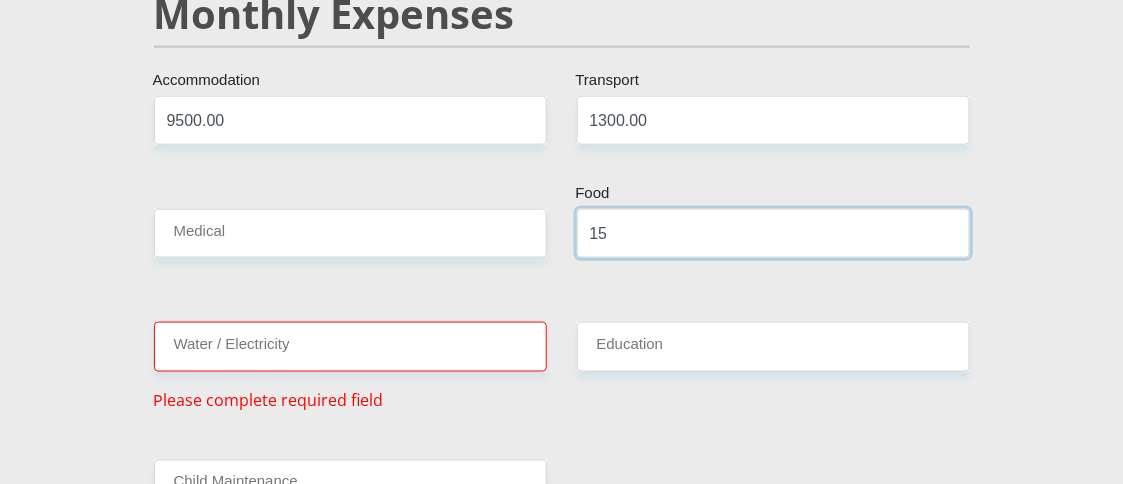 type on "1" 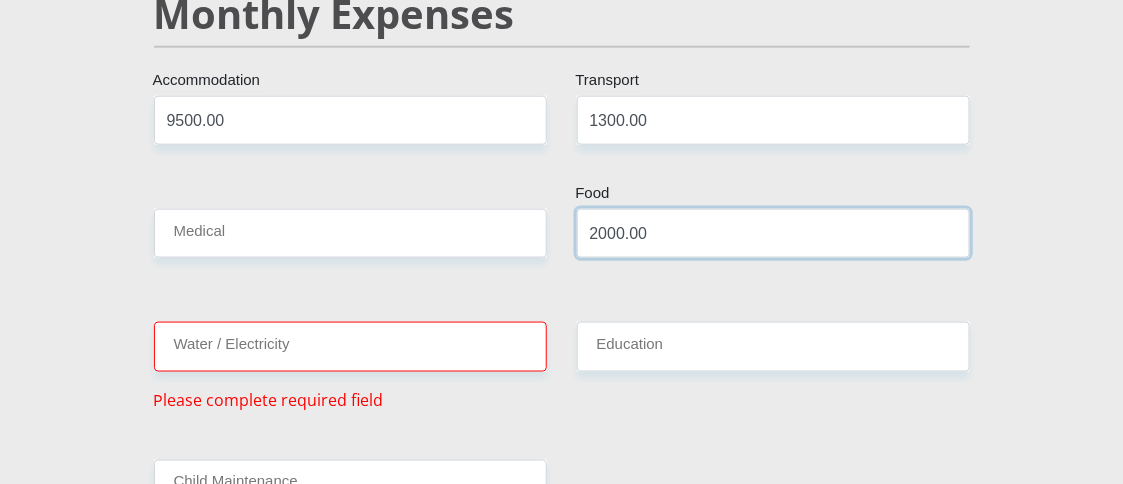 type on "2000.00" 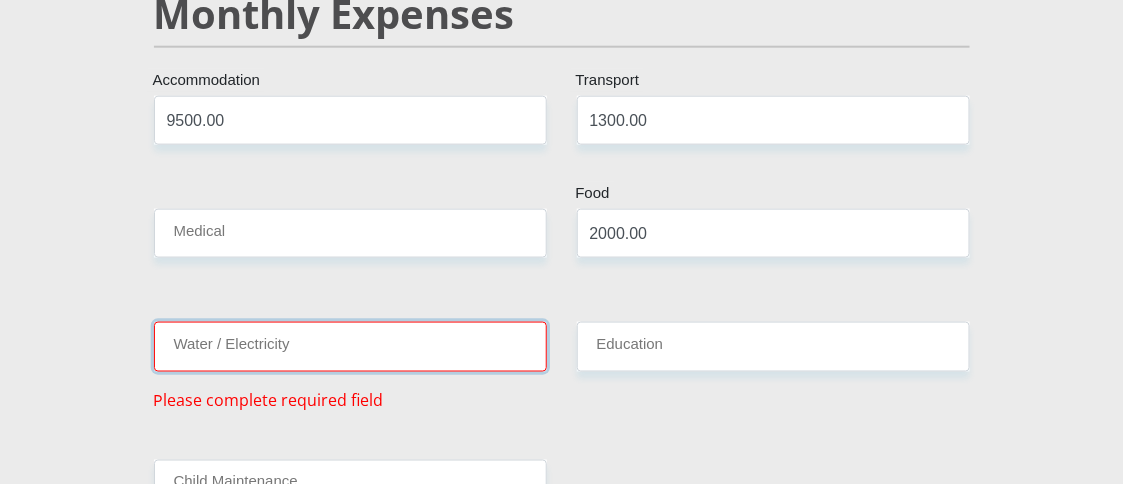 click on "Water / Electricity" at bounding box center [350, 346] 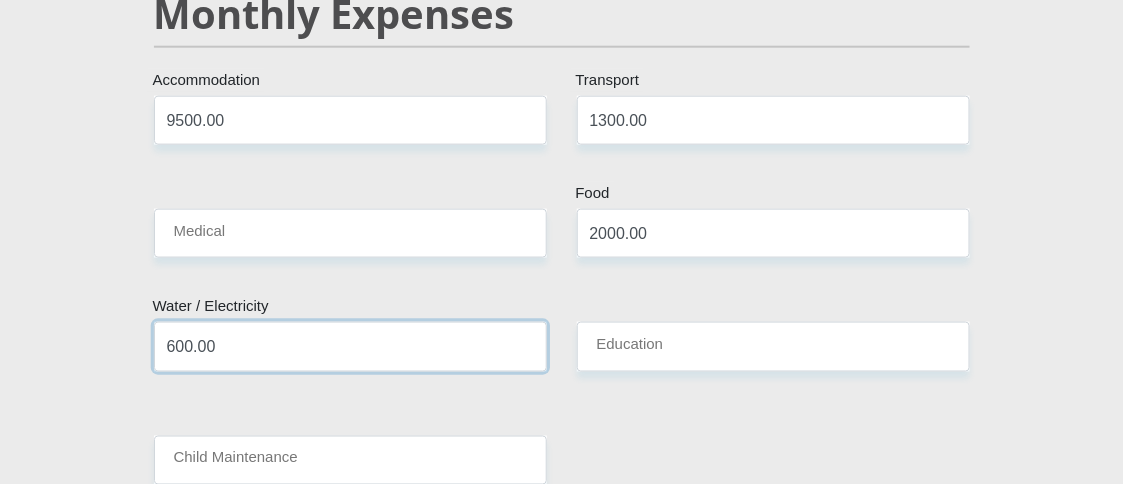 type on "600.00" 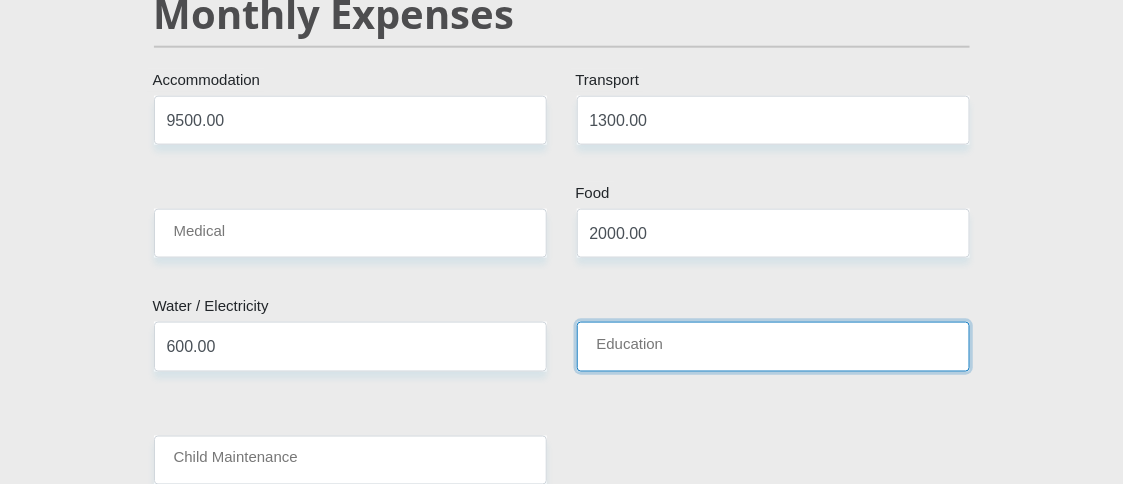 click on "Education" at bounding box center [773, 346] 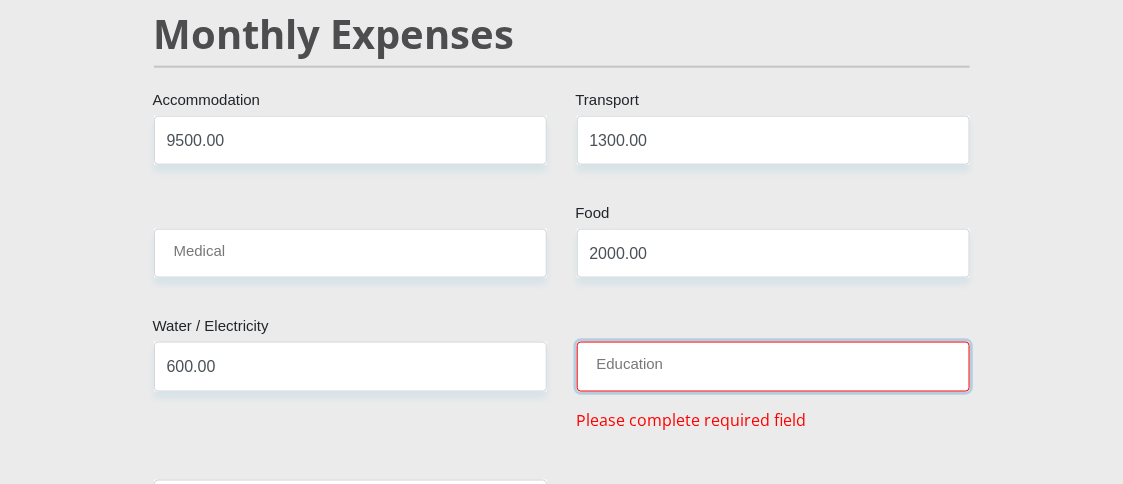 scroll, scrollTop: 2699, scrollLeft: 0, axis: vertical 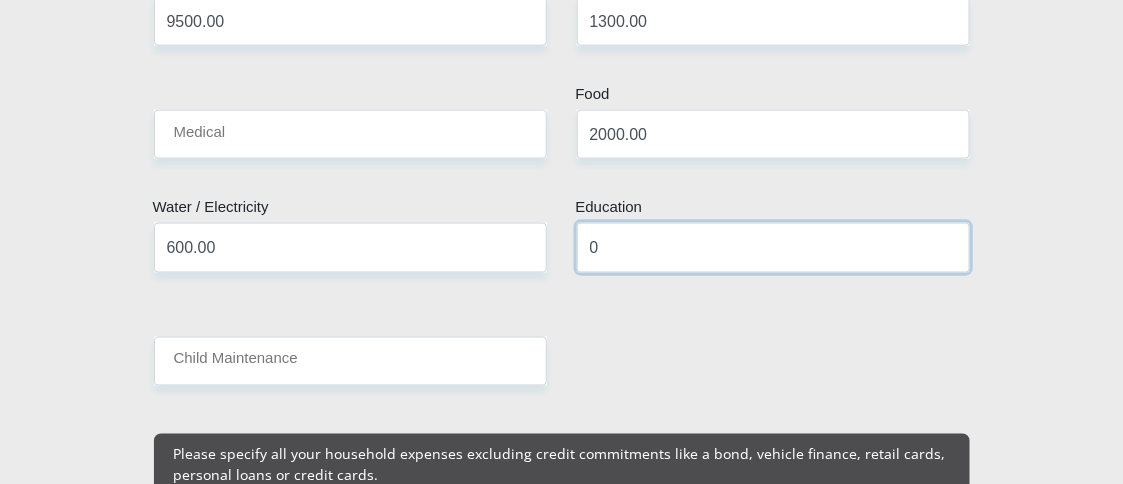 type on "0" 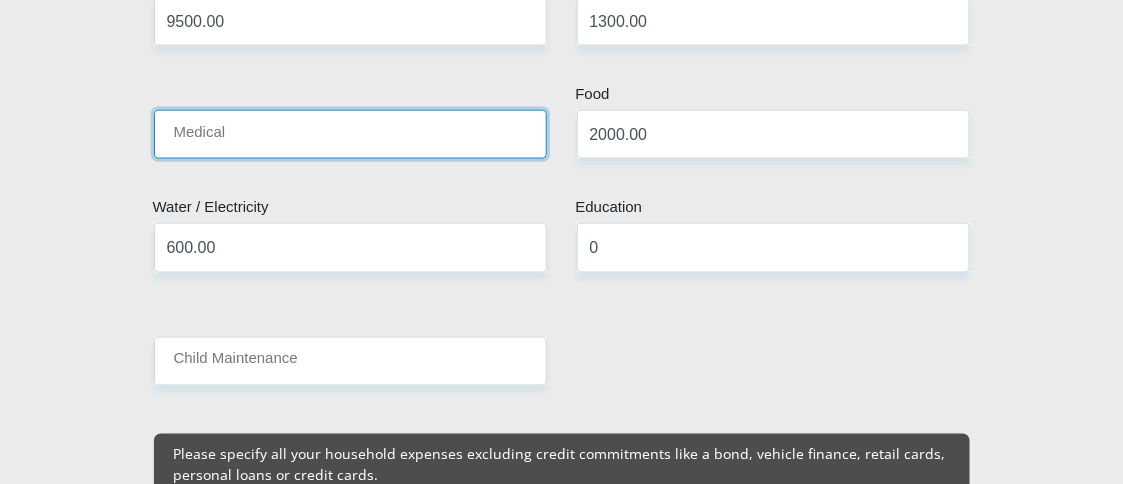 click on "Medical" at bounding box center [350, 134] 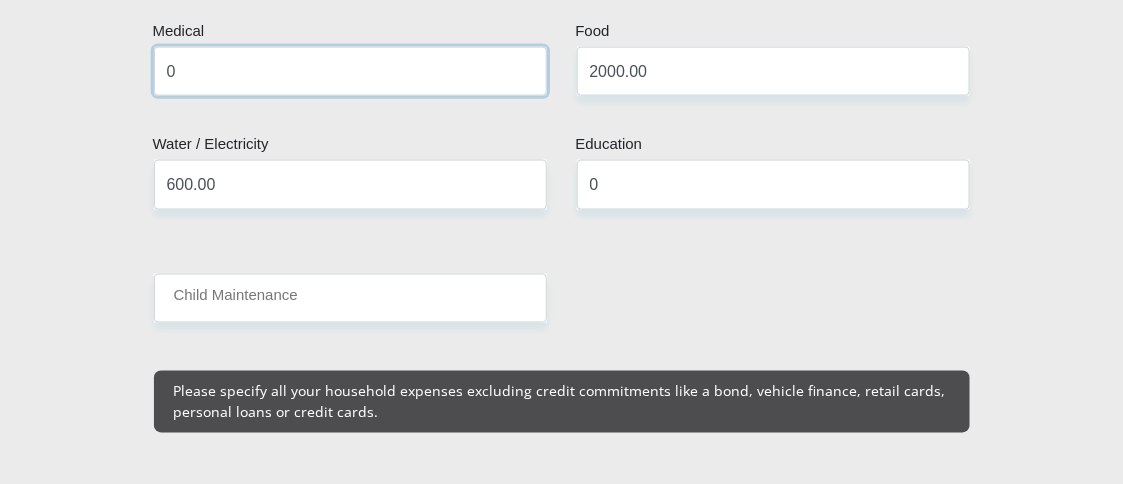 scroll, scrollTop: 2800, scrollLeft: 0, axis: vertical 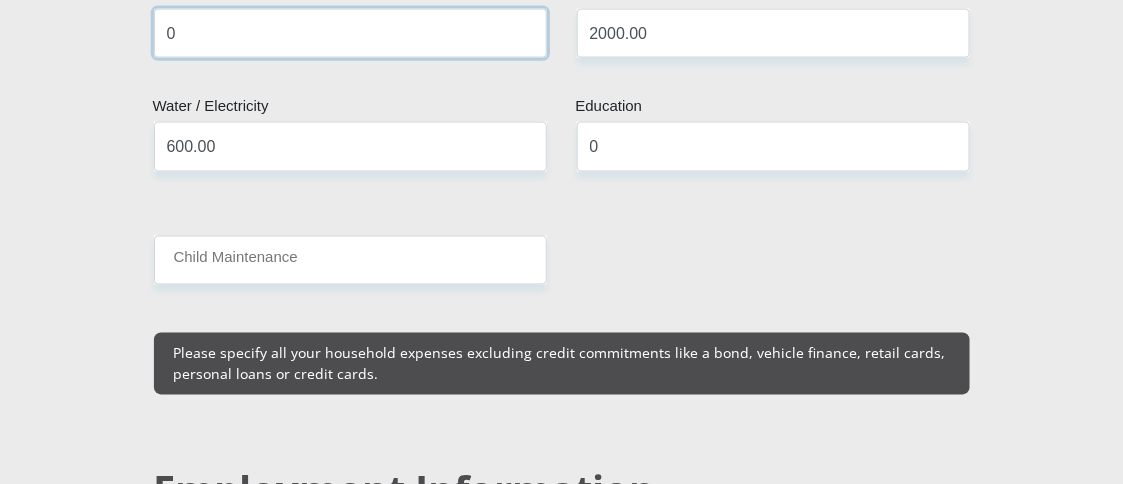 type on "0" 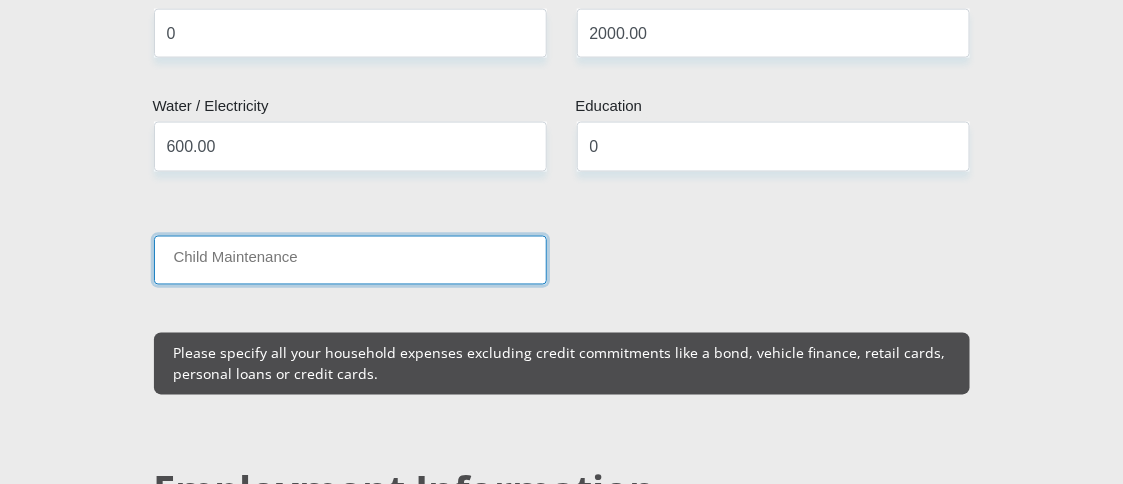 click on "Child Maintenance" at bounding box center (350, 260) 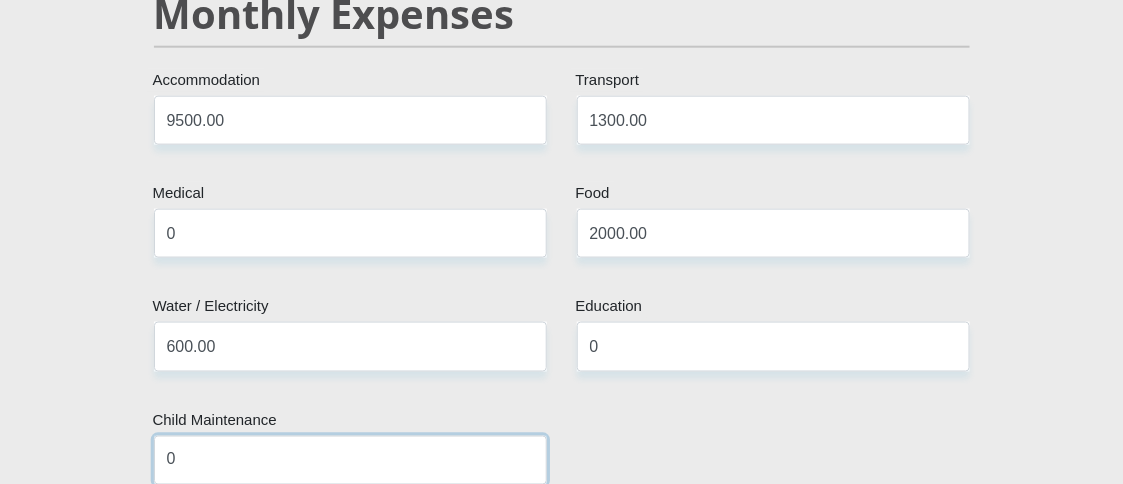 scroll, scrollTop: 2900, scrollLeft: 0, axis: vertical 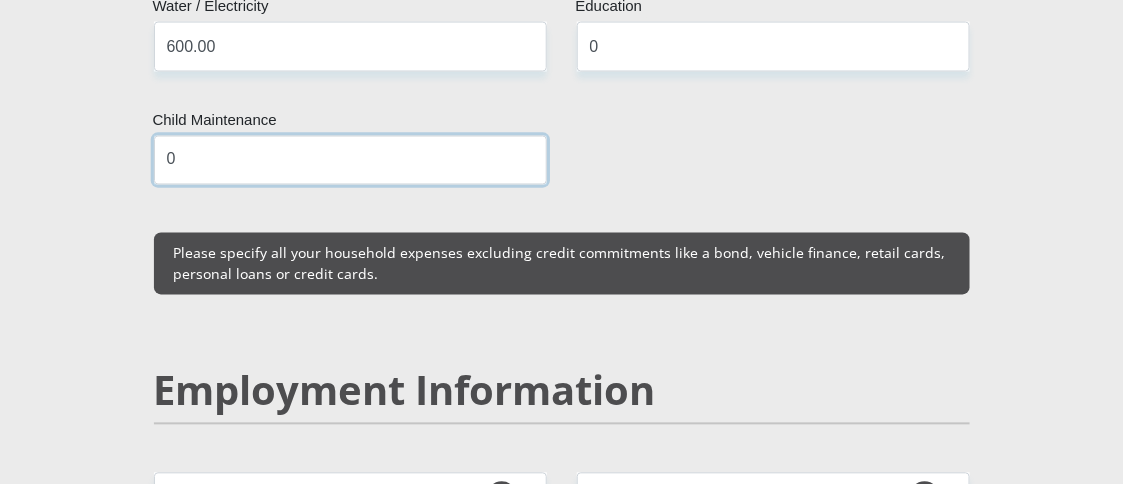 type on "0" 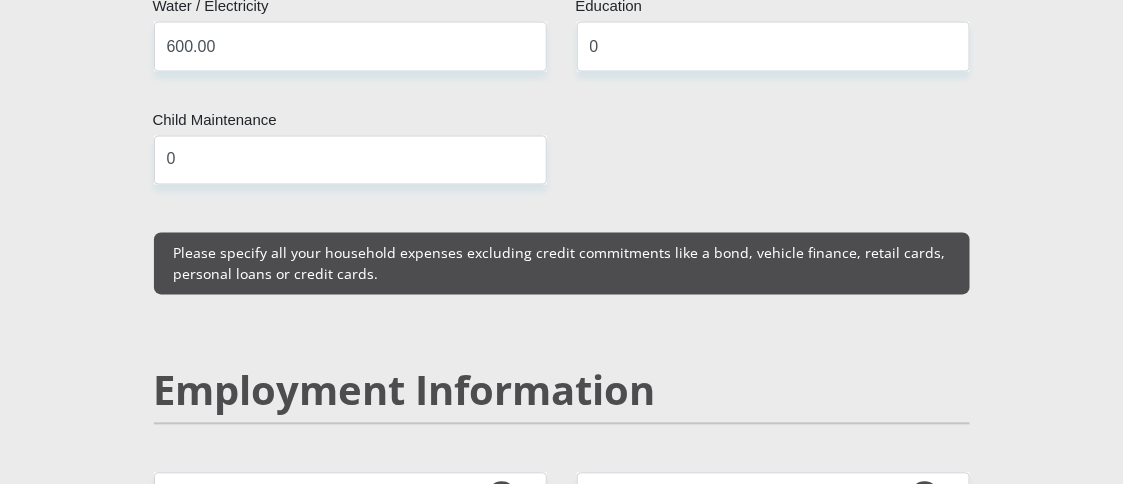 click on "Please specify all your household expenses excluding credit commitments like a bond,
vehicle finance, retail cards, personal loans or credit cards." at bounding box center (562, 264) 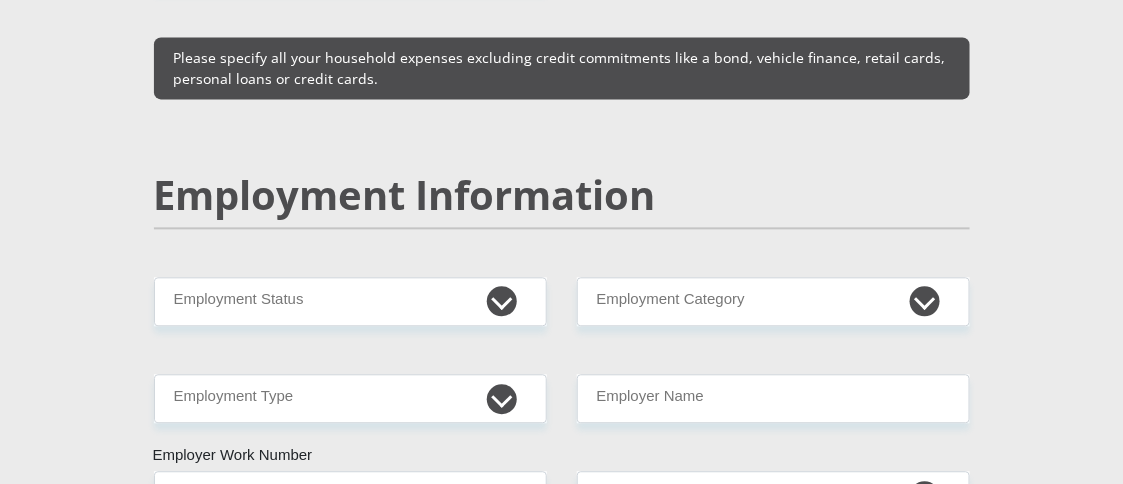 scroll, scrollTop: 3099, scrollLeft: 0, axis: vertical 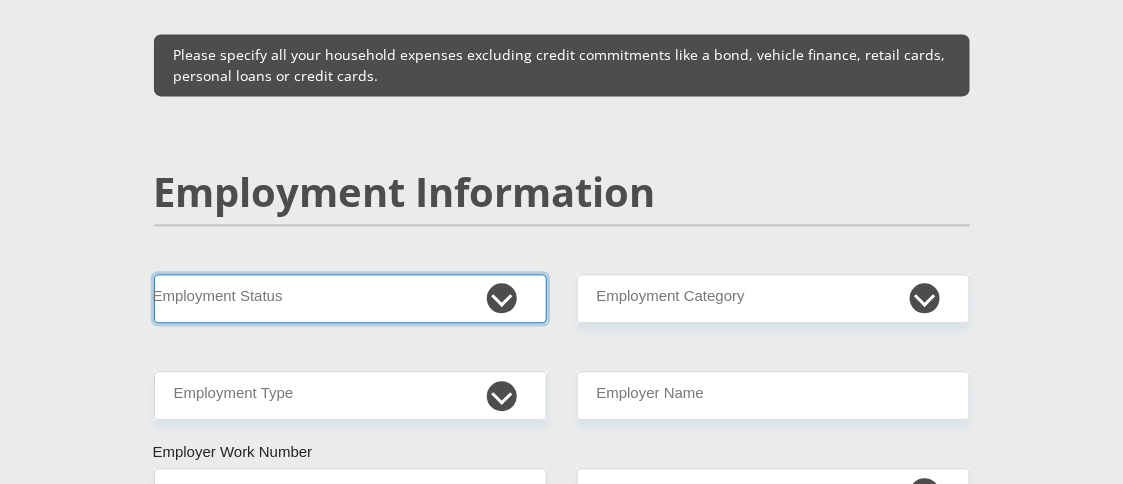 click on "Permanent/Full-time
Part-time/Casual
Contract Worker
Self-Employed
Housewife
Retired
Student
Medically Boarded
Disability
Unemployed" at bounding box center (350, 298) 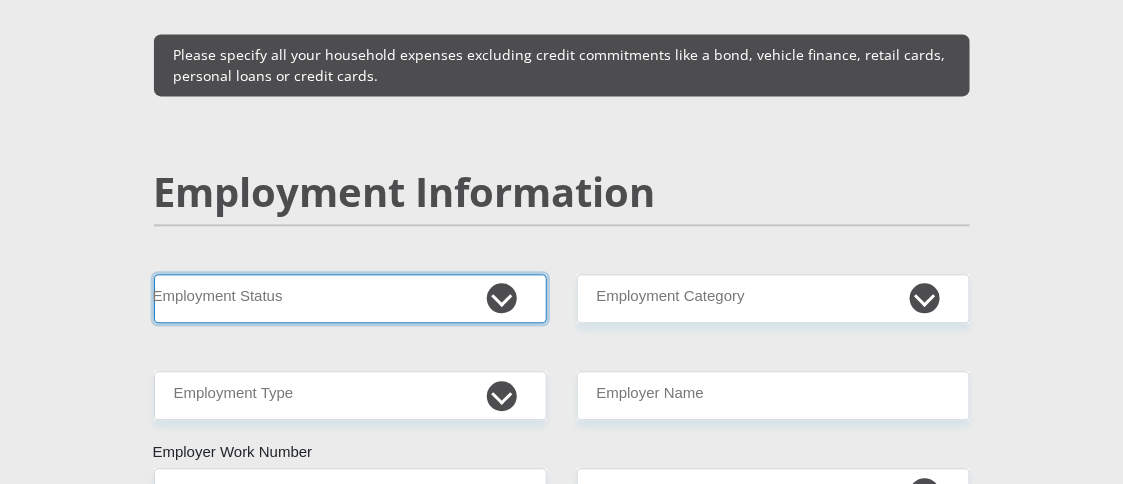 select on "1" 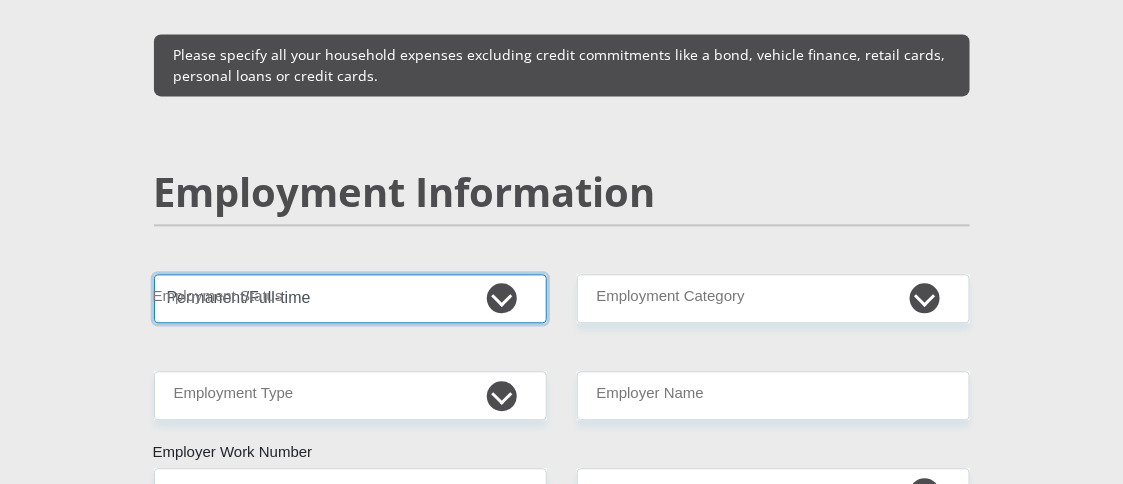 click on "Permanent/Full-time
Part-time/Casual
Contract Worker
Self-Employed
Housewife
Retired
Student
Medically Boarded
Disability
Unemployed" at bounding box center (350, 298) 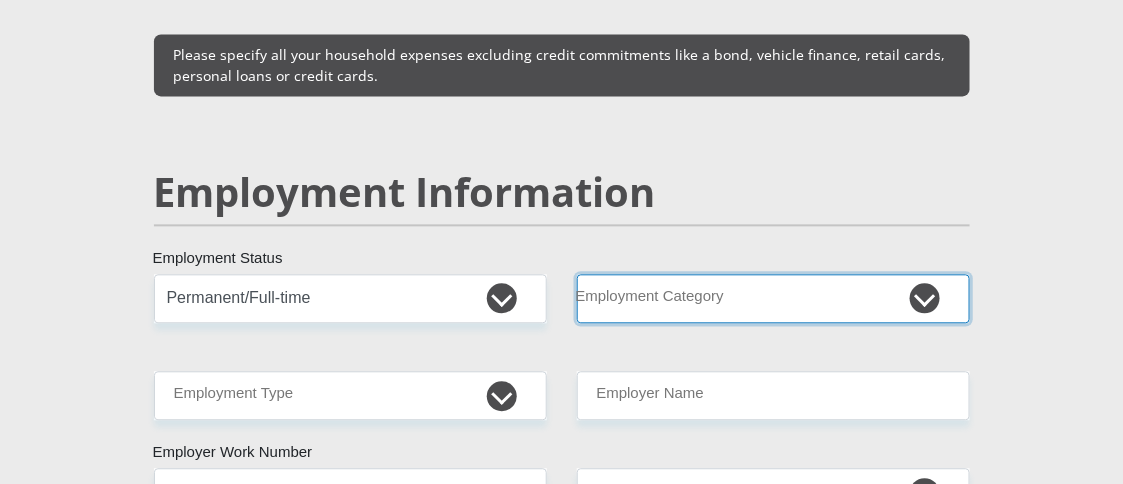 click on "AGRICULTURE
ALCOHOL & TOBACCO
CONSTRUCTION MATERIALS
METALLURGY
EQUIPMENT FOR RENEWABLE ENERGY
SPECIALIZED CONTRACTORS
CAR
GAMING (INCL. INTERNET
OTHER WHOLESALE
UNLICENSED PHARMACEUTICALS
CURRENCY EXCHANGE HOUSES
OTHER FINANCIAL INSTITUTIONS & INSURANCE
REAL ESTATE AGENTS
OIL & GAS
OTHER MATERIALS (E.G. IRON ORE)
PRECIOUS STONES & PRECIOUS METALS
POLITICAL ORGANIZATIONS
RELIGIOUS ORGANIZATIONS(NOT SECTS)
ACTI. HAVING BUSINESS DEAL WITH PUBLIC ADMINISTRATION
LAUNDROMATS" at bounding box center (773, 298) 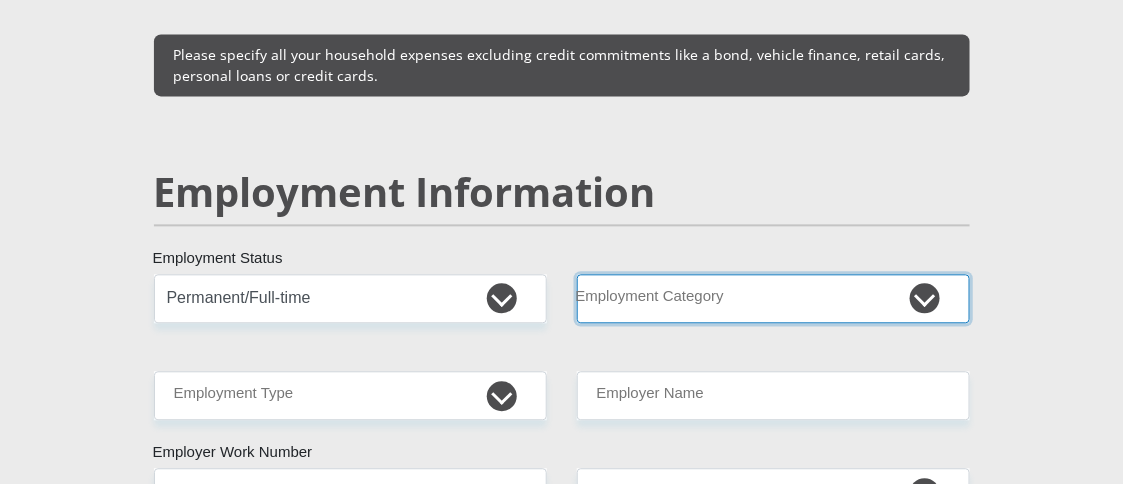 click on "AGRICULTURE
ALCOHOL & TOBACCO
CONSTRUCTION MATERIALS
METALLURGY
EQUIPMENT FOR RENEWABLE ENERGY
SPECIALIZED CONTRACTORS
CAR
GAMING (INCL. INTERNET
OTHER WHOLESALE
UNLICENSED PHARMACEUTICALS
CURRENCY EXCHANGE HOUSES
OTHER FINANCIAL INSTITUTIONS & INSURANCE
REAL ESTATE AGENTS
OIL & GAS
OTHER MATERIALS (E.G. IRON ORE)
PRECIOUS STONES & PRECIOUS METALS
POLITICAL ORGANIZATIONS
RELIGIOUS ORGANIZATIONS(NOT SECTS)
ACTI. HAVING BUSINESS DEAL WITH PUBLIC ADMINISTRATION
LAUNDROMATS" at bounding box center (773, 298) 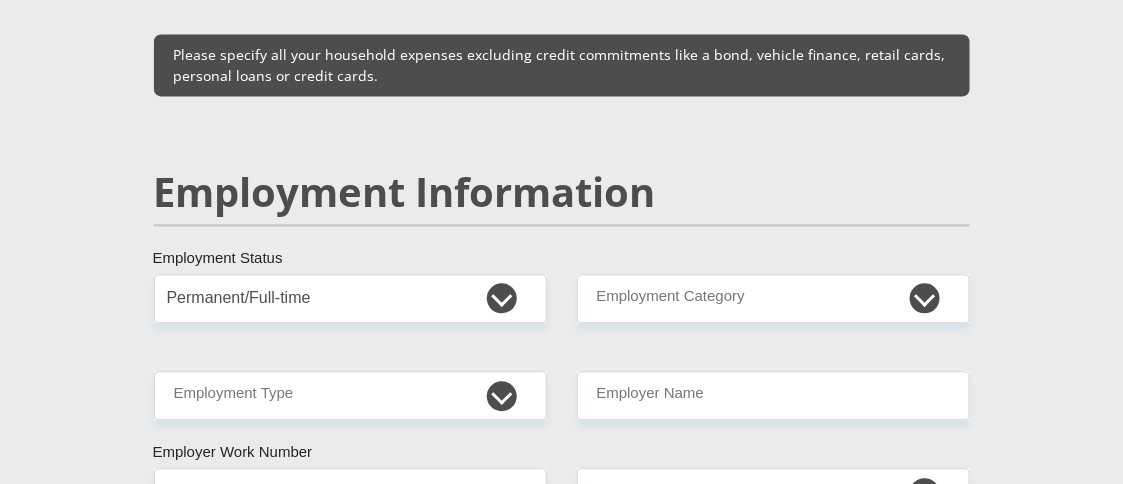click on "Personal Details
Mr
Ms
Mrs
Dr
Other
Title
MYRA
First Name
SMITH
Surname
7302250232082
South African ID Number
Please input valid ID number
South Africa
Afghanistan
Aland Islands
Albania
Algeria
America Samoa
American Virgin Islands
Andorra
Angola
Anguilla  Antarctica" at bounding box center [561, 287] 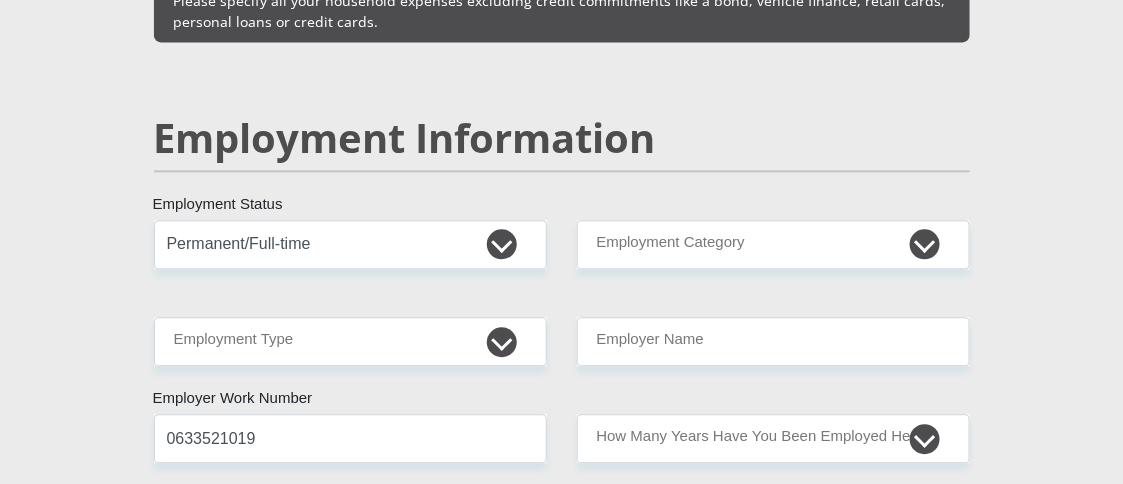 scroll, scrollTop: 3300, scrollLeft: 0, axis: vertical 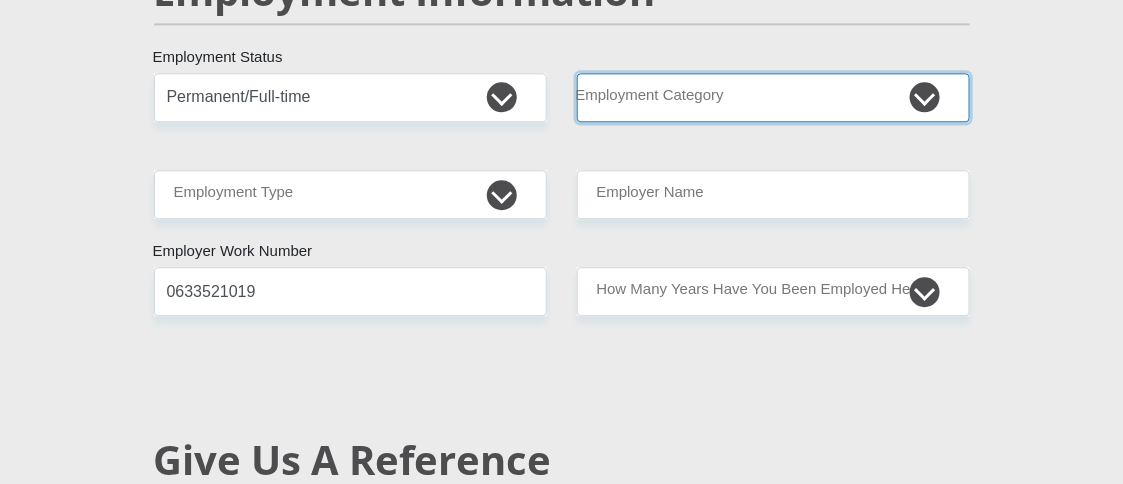 click on "AGRICULTURE
ALCOHOL & TOBACCO
CONSTRUCTION MATERIALS
METALLURGY
EQUIPMENT FOR RENEWABLE ENERGY
SPECIALIZED CONTRACTORS
CAR
GAMING (INCL. INTERNET
OTHER WHOLESALE
UNLICENSED PHARMACEUTICALS
CURRENCY EXCHANGE HOUSES
OTHER FINANCIAL INSTITUTIONS & INSURANCE
REAL ESTATE AGENTS
OIL & GAS
OTHER MATERIALS (E.G. IRON ORE)
PRECIOUS STONES & PRECIOUS METALS
POLITICAL ORGANIZATIONS
RELIGIOUS ORGANIZATIONS(NOT SECTS)
ACTI. HAVING BUSINESS DEAL WITH PUBLIC ADMINISTRATION
LAUNDROMATS" at bounding box center (773, 97) 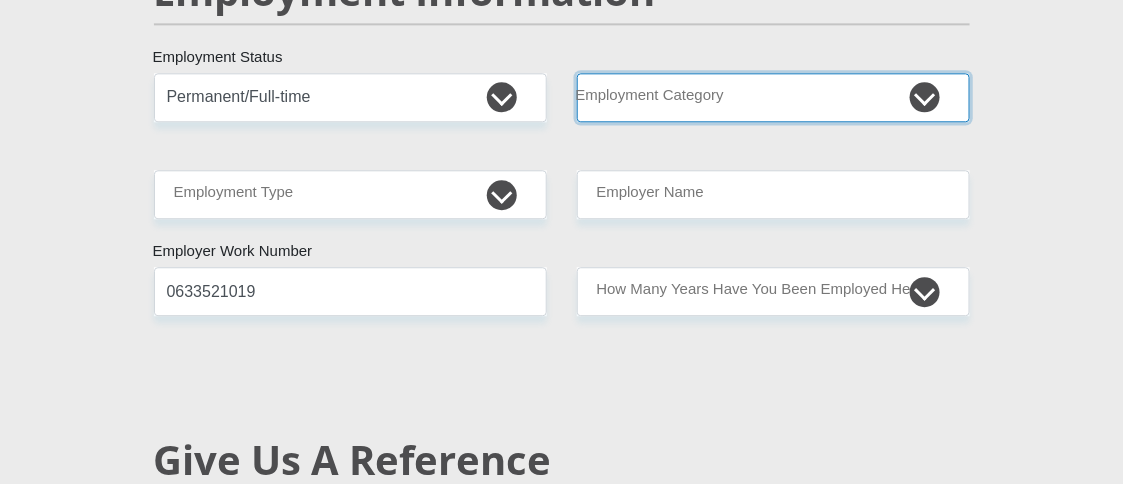 select on "6" 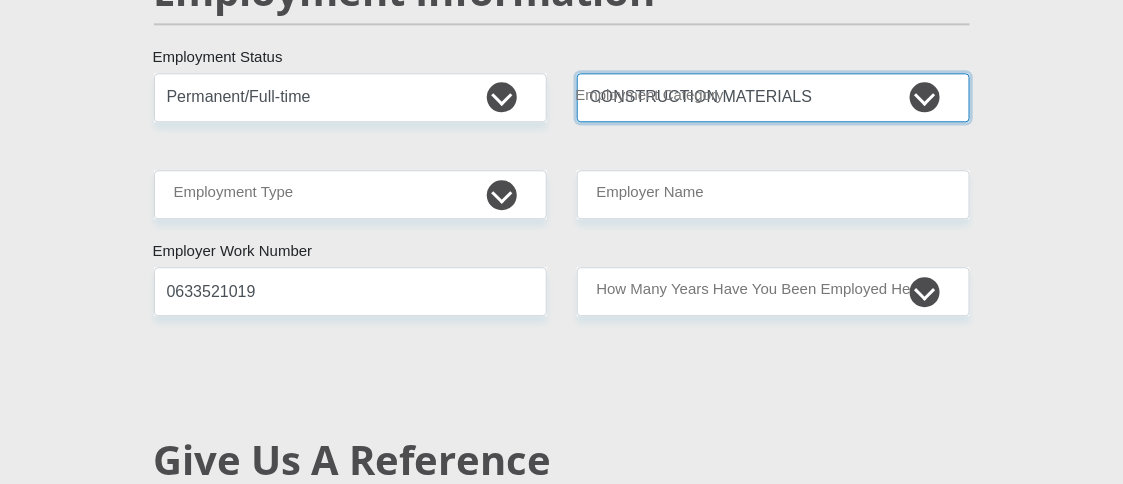 click on "AGRICULTURE
ALCOHOL & TOBACCO
CONSTRUCTION MATERIALS
METALLURGY
EQUIPMENT FOR RENEWABLE ENERGY
SPECIALIZED CONTRACTORS
CAR
GAMING (INCL. INTERNET
OTHER WHOLESALE
UNLICENSED PHARMACEUTICALS
CURRENCY EXCHANGE HOUSES
OTHER FINANCIAL INSTITUTIONS & INSURANCE
REAL ESTATE AGENTS
OIL & GAS
OTHER MATERIALS (E.G. IRON ORE)
PRECIOUS STONES & PRECIOUS METALS
POLITICAL ORGANIZATIONS
RELIGIOUS ORGANIZATIONS(NOT SECTS)
ACTI. HAVING BUSINESS DEAL WITH PUBLIC ADMINISTRATION
LAUNDROMATS" at bounding box center [773, 97] 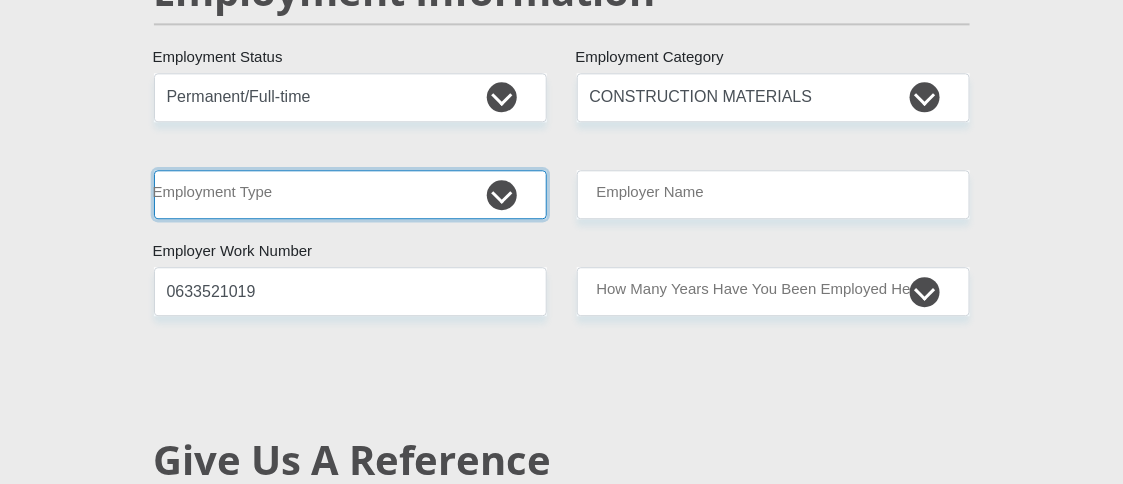 click on "College/Lecturer
Craft Seller
Creative
Driver
Executive
Farmer
Forces - Non Commissioned
Forces - Officer
Hawker
Housewife
Labourer
Licenced Professional
Manager
Miner
Non Licenced Professional
Office Staff/Clerk
Outside Worker
Pensioner
Permanent Teacher
Production/Manufacturing
Sales
Self-Employed
Semi-Professional Worker
Service Industry  Social Worker  Student" at bounding box center (350, 194) 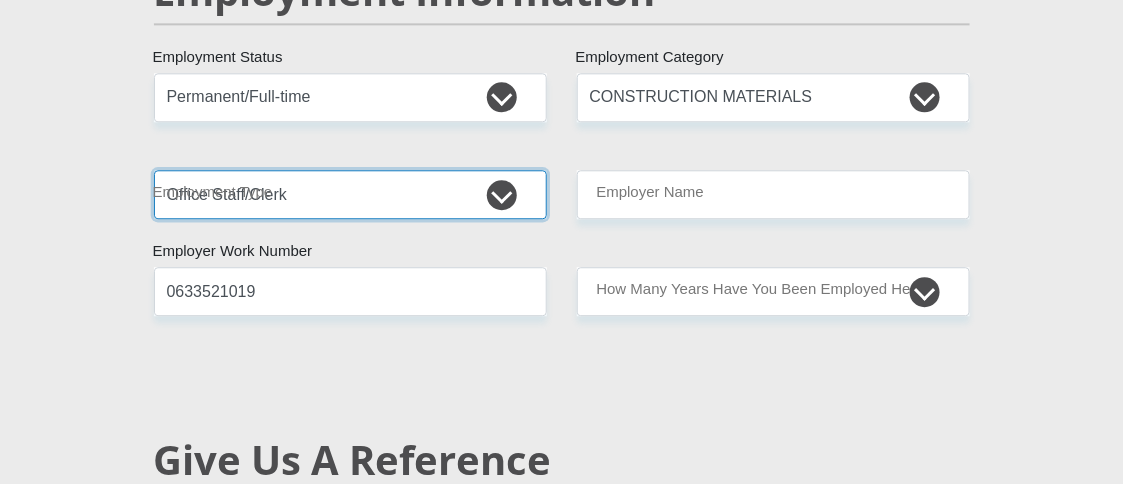 click on "College/Lecturer
Craft Seller
Creative
Driver
Executive
Farmer
Forces - Non Commissioned
Forces - Officer
Hawker
Housewife
Labourer
Licenced Professional
Manager
Miner
Non Licenced Professional
Office Staff/Clerk
Outside Worker
Pensioner
Permanent Teacher
Production/Manufacturing
Sales
Self-Employed
Semi-Professional Worker
Service Industry  Social Worker  Student" at bounding box center (350, 194) 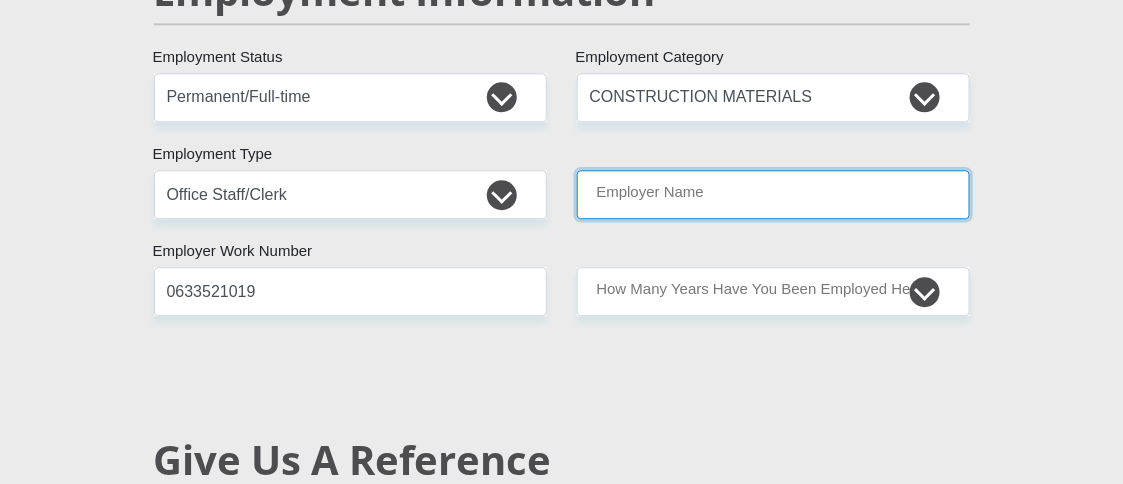 click on "Employer Name" at bounding box center [773, 194] 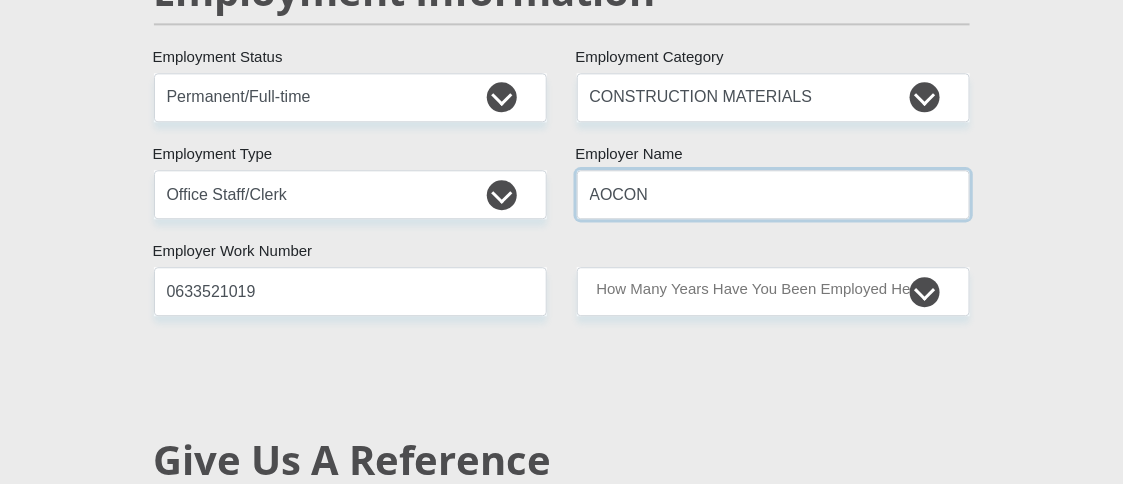 type on "AOCON" 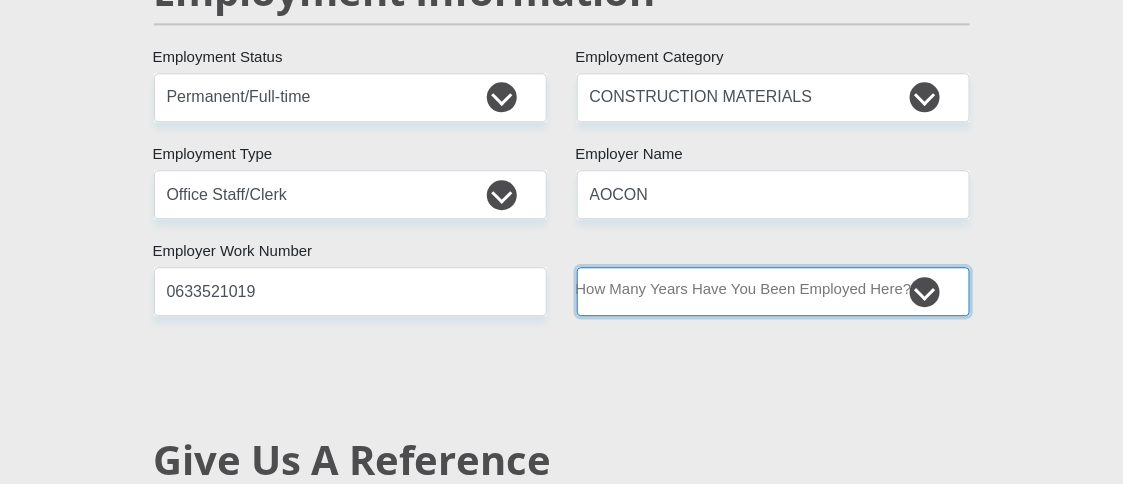 click on "less than 1 year
1-3 years
3-5 years
5+ years" at bounding box center (773, 291) 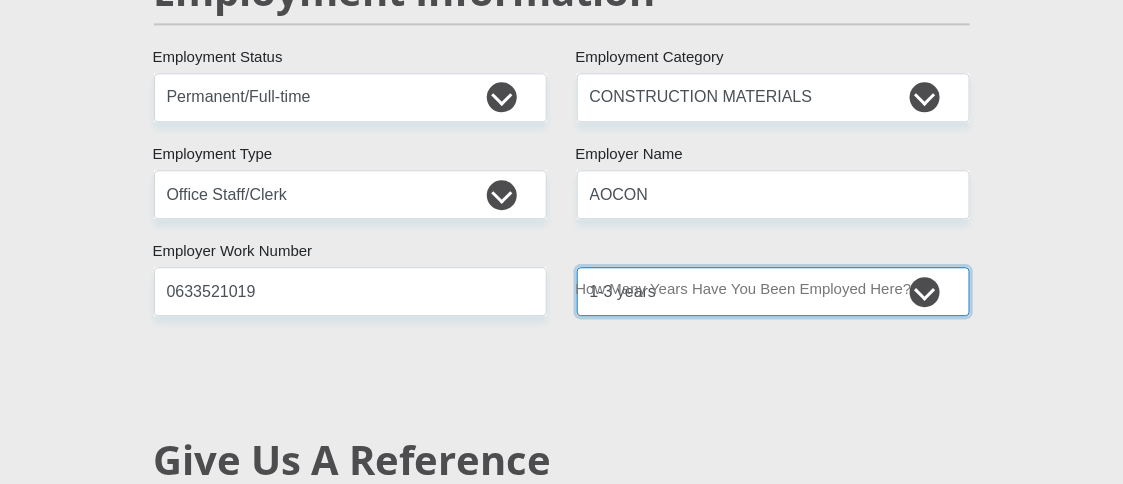 click on "less than 1 year
1-3 years
3-5 years
5+ years" at bounding box center (773, 291) 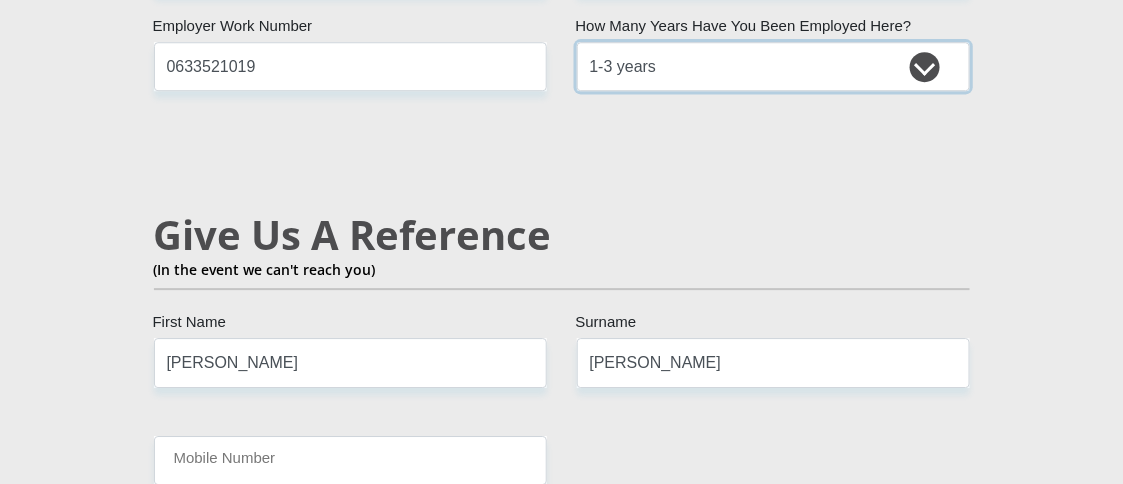 scroll, scrollTop: 3600, scrollLeft: 0, axis: vertical 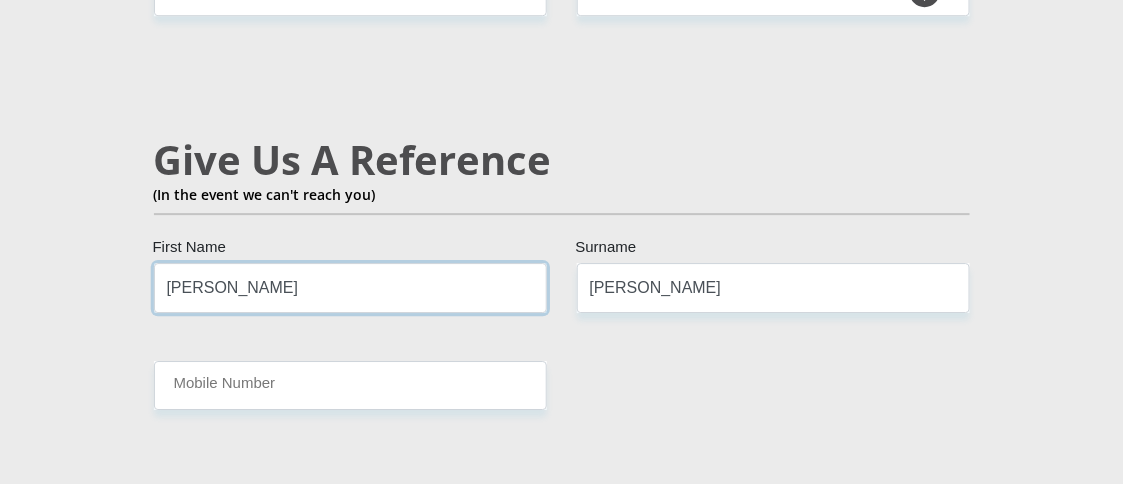click on "Myra" at bounding box center (350, 287) 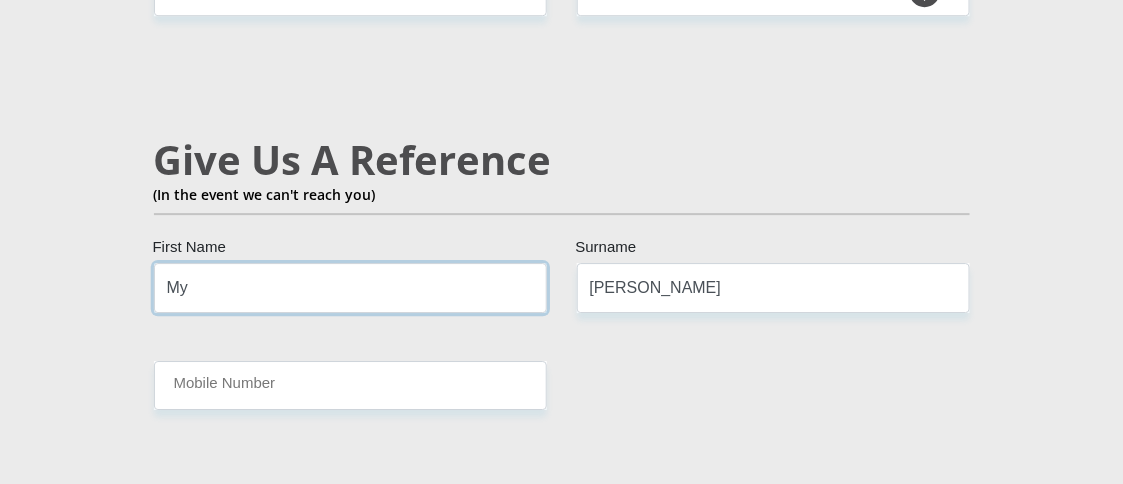 type on "M" 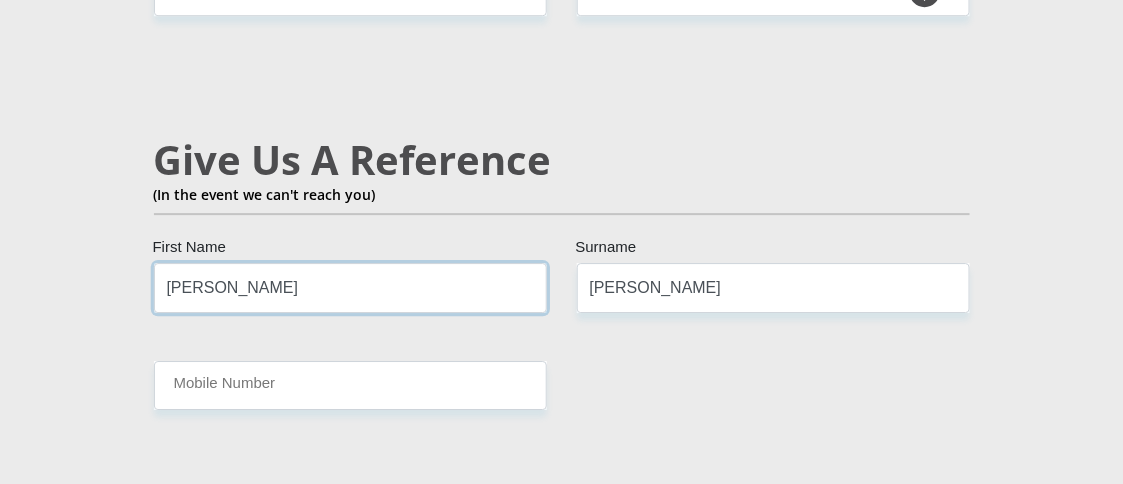 click on "Proceed" at bounding box center (712, 2842) 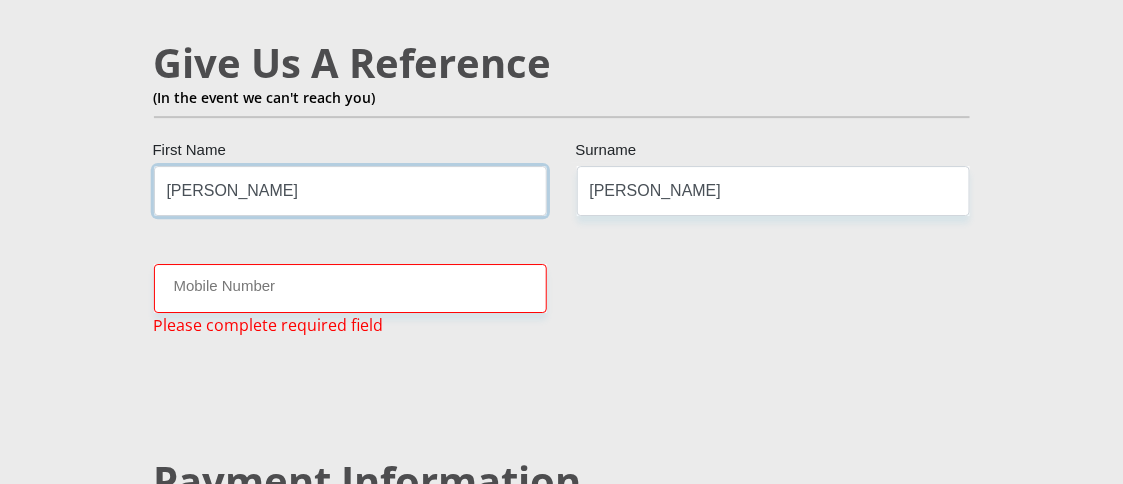 scroll, scrollTop: 3699, scrollLeft: 0, axis: vertical 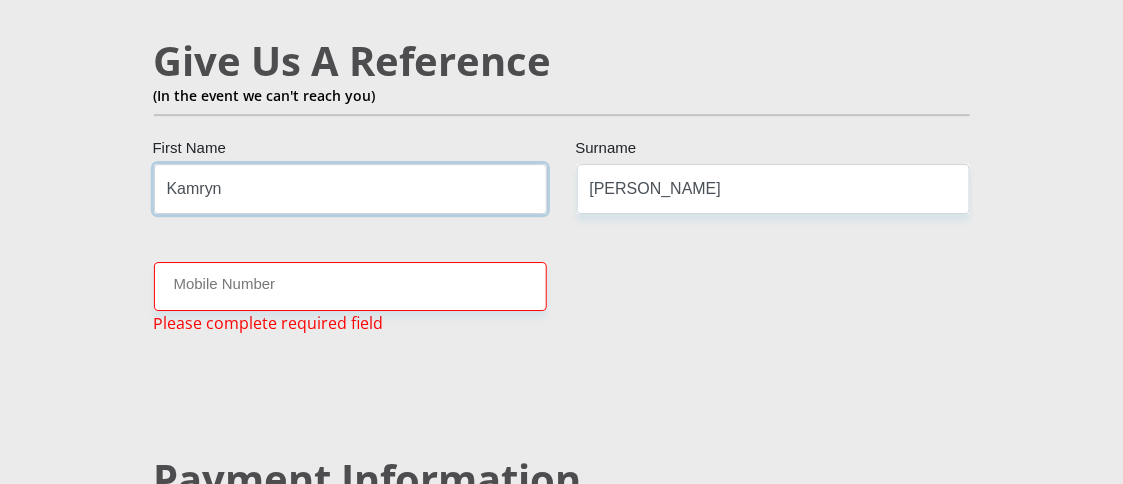 type on "Kamryn" 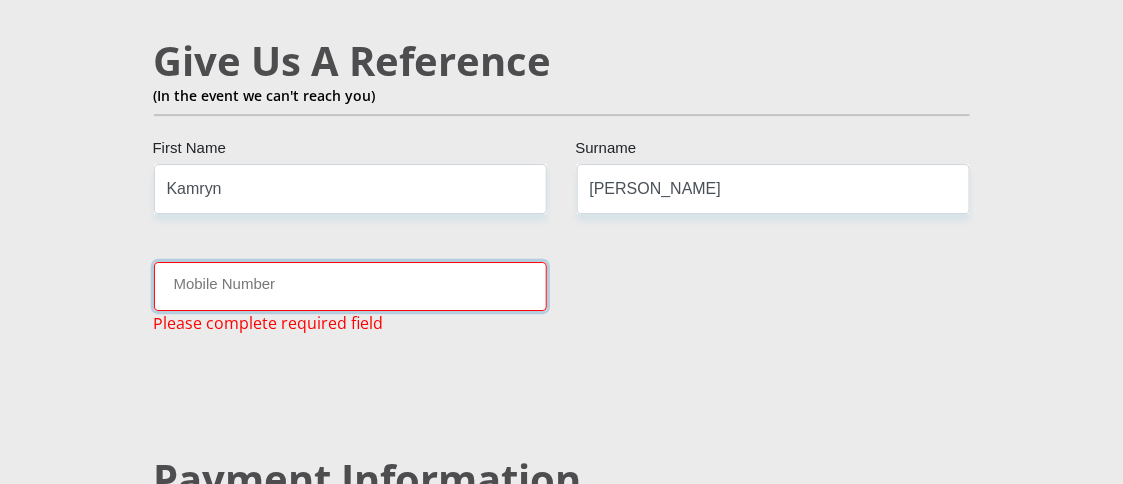 click on "Mobile Number" at bounding box center [350, 286] 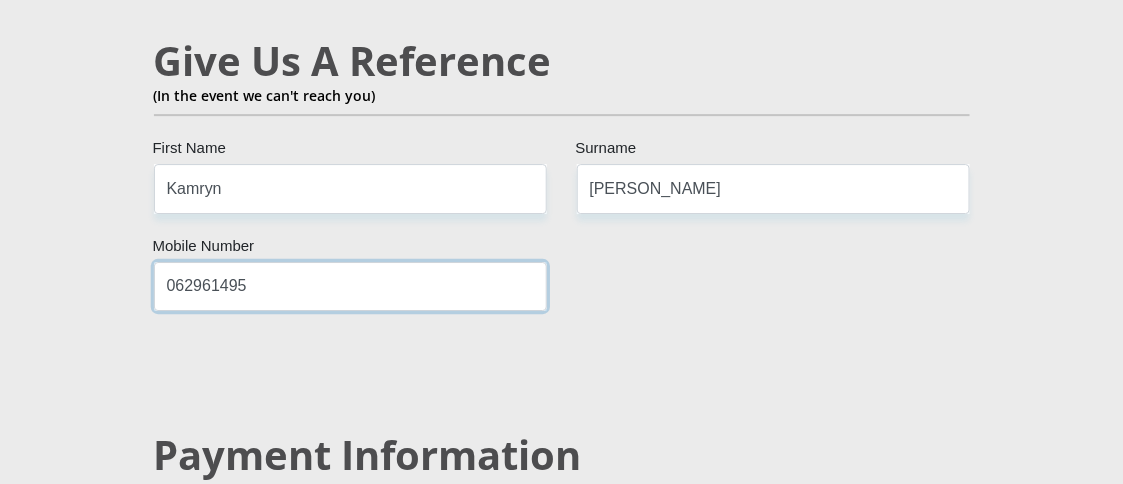 click on "062961495" at bounding box center [350, 286] 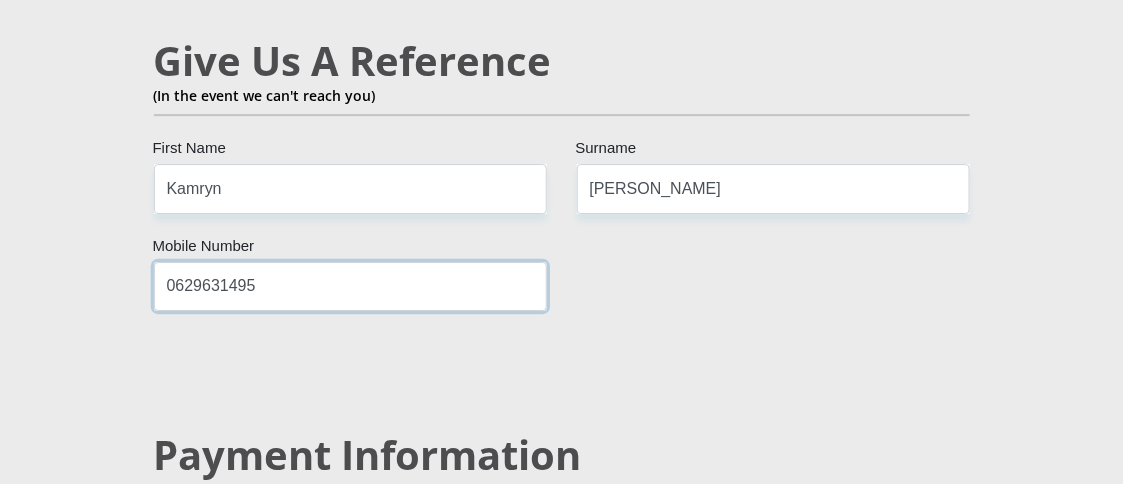 click on "0629631495" at bounding box center [350, 286] 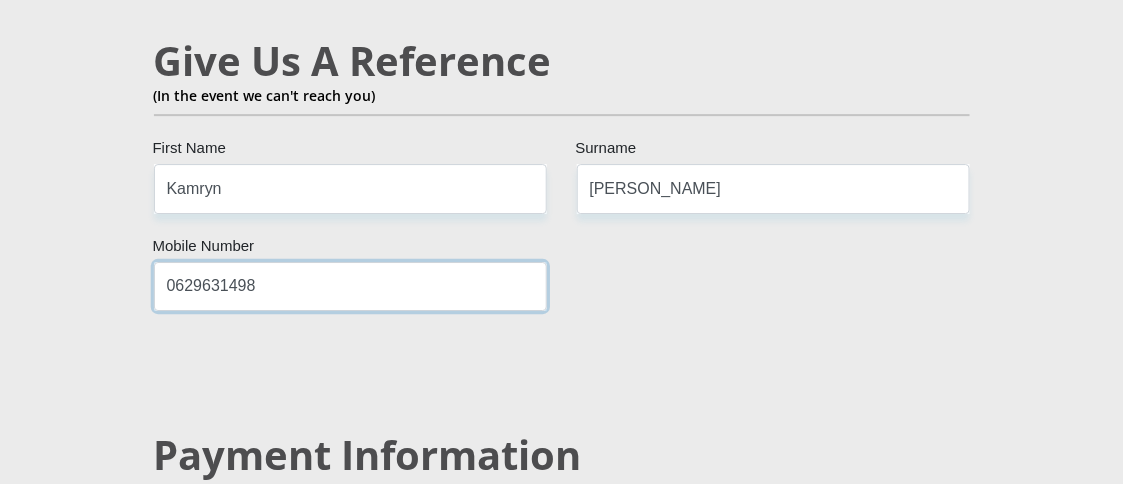 scroll, scrollTop: 3899, scrollLeft: 0, axis: vertical 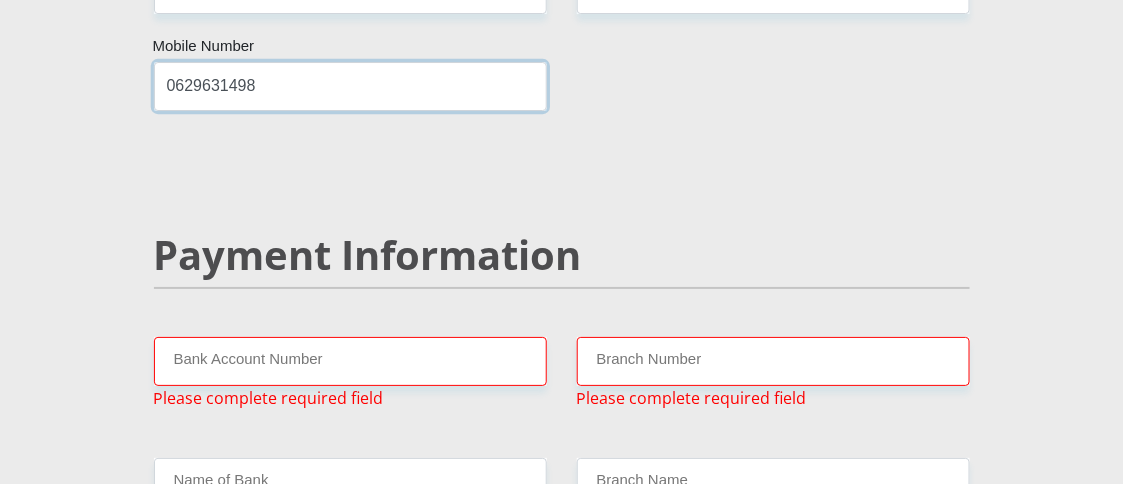 type on "0629631498" 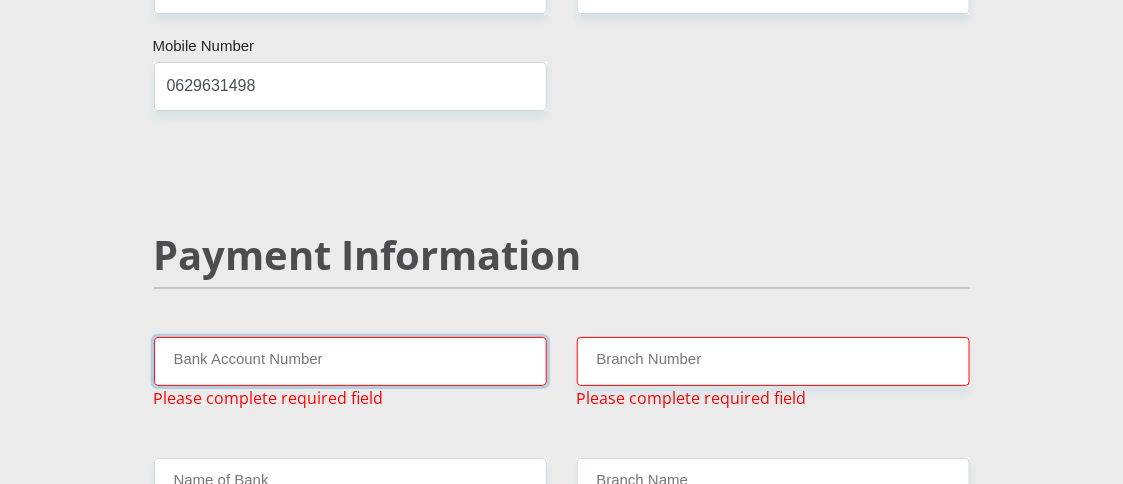 click on "Bank Account Number" at bounding box center (350, 361) 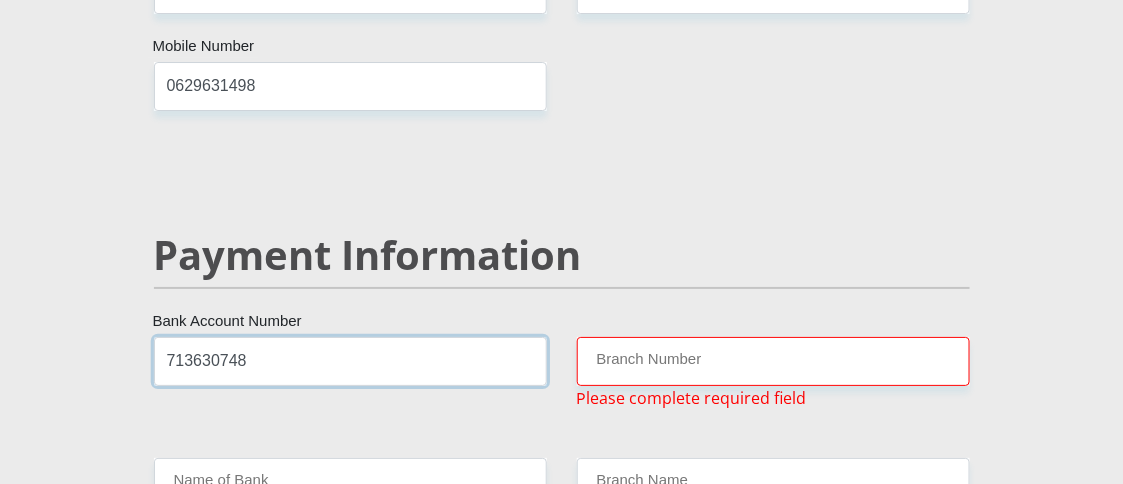 type on "713630748" 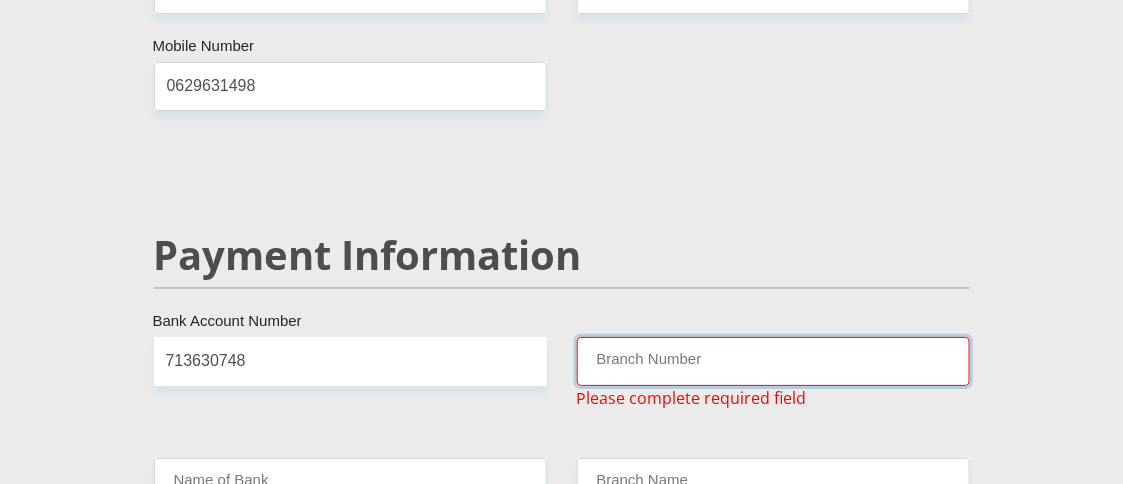 click on "Branch Number" at bounding box center [773, 361] 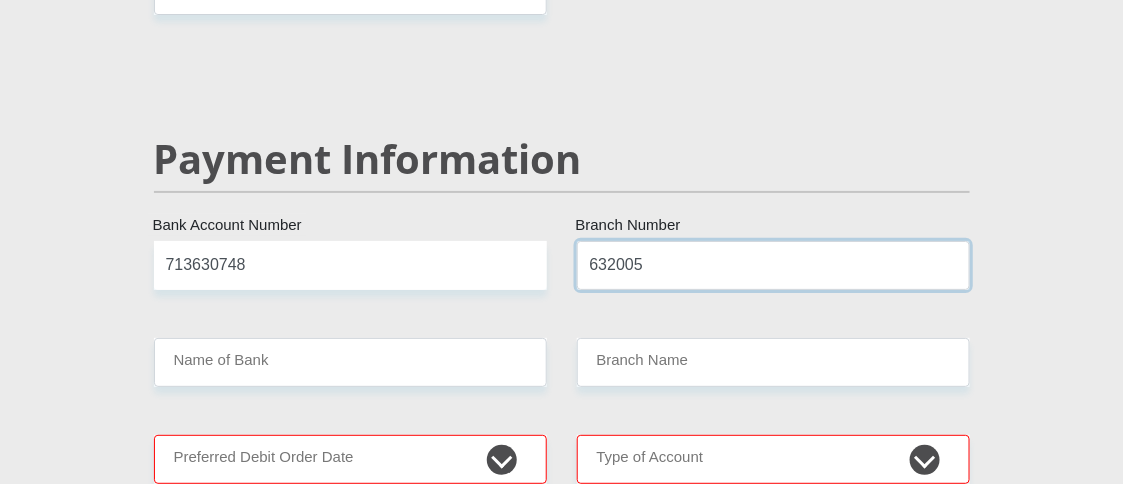 scroll, scrollTop: 4099, scrollLeft: 0, axis: vertical 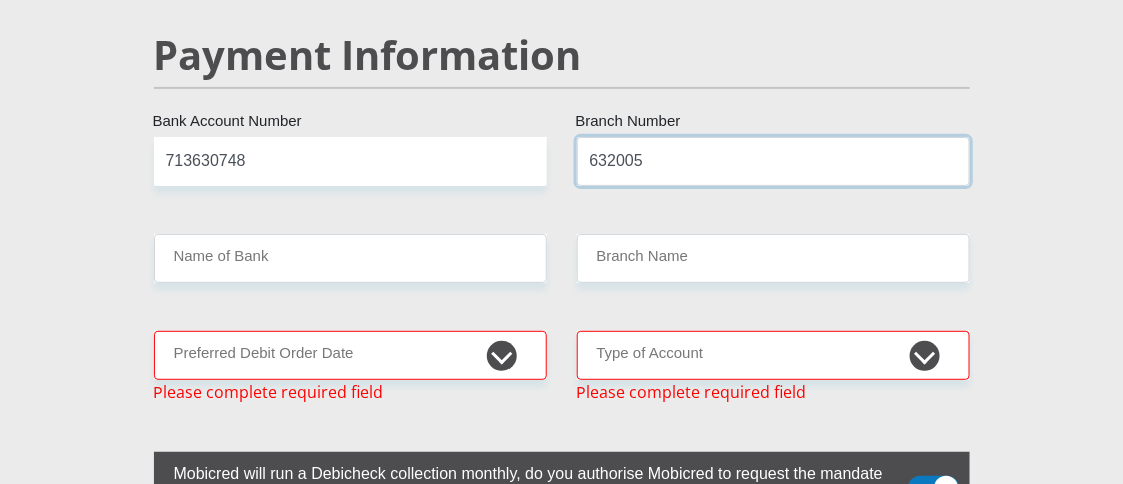 type on "632005" 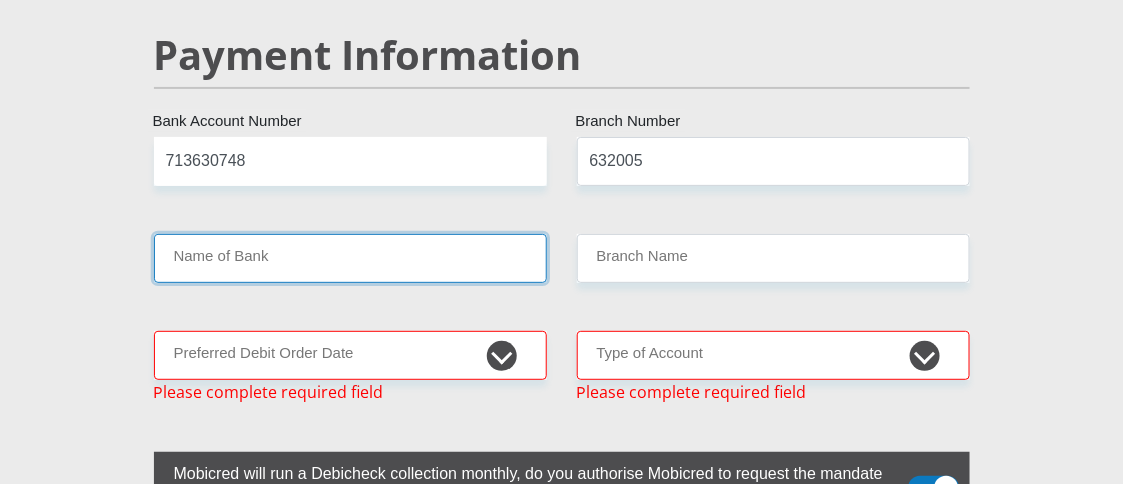 click on "Name of Bank" at bounding box center (350, 258) 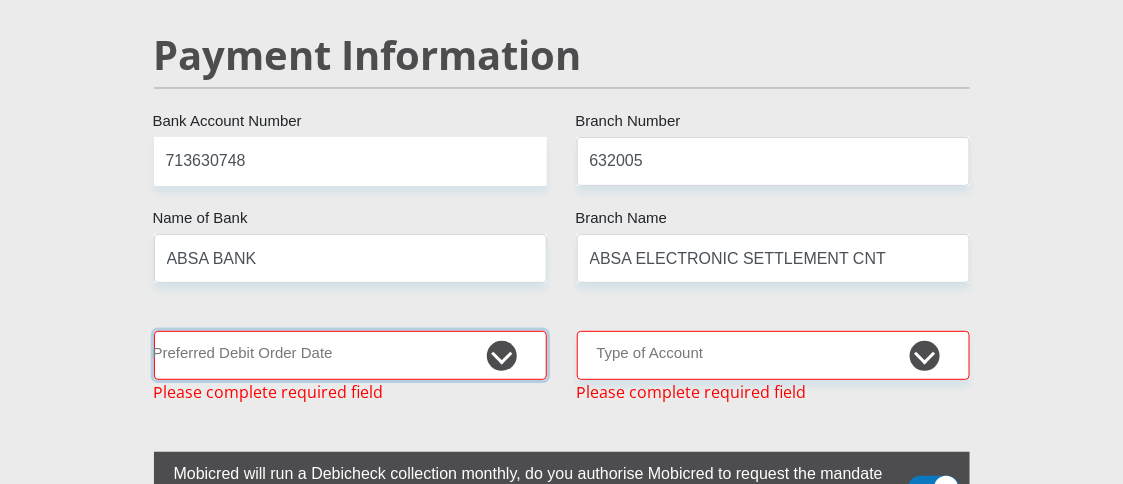 click on "1st
2nd
3rd
4th
5th
7th
18th
19th
20th
21st
22nd
23rd
24th
25th
26th
27th
28th
29th
30th" at bounding box center [350, 355] 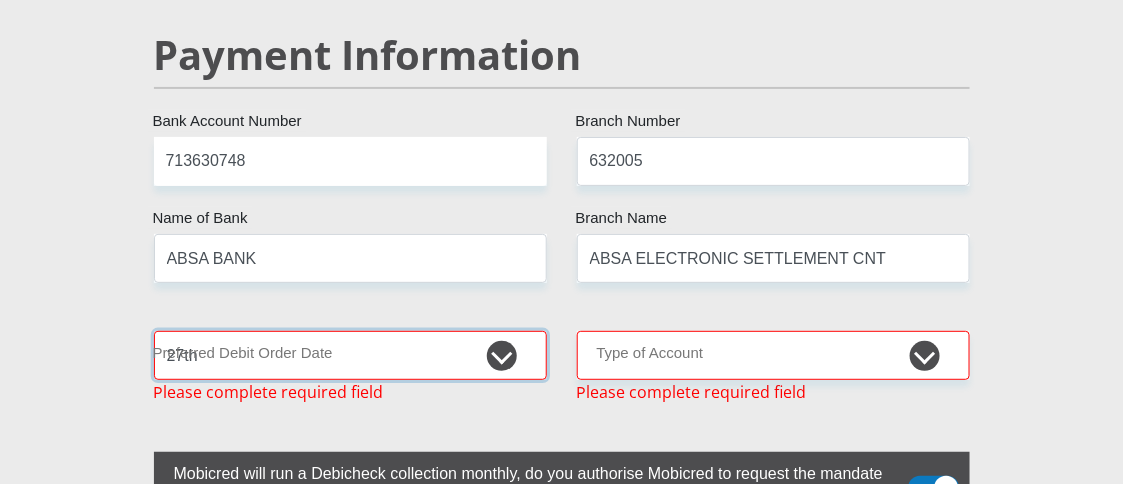 click on "1st
2nd
3rd
4th
5th
7th
18th
19th
20th
21st
22nd
23rd
24th
25th
26th
27th
28th
29th
30th" at bounding box center [350, 355] 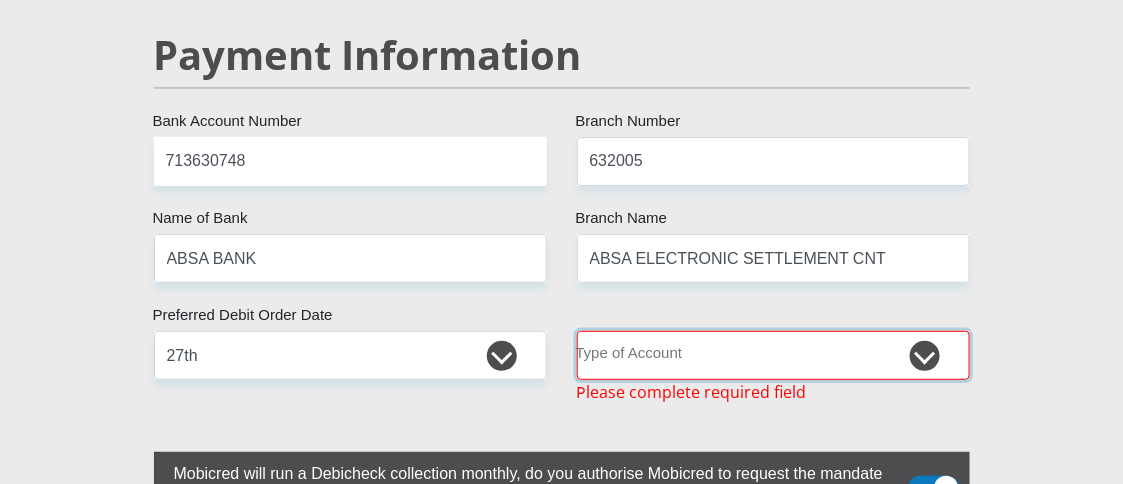 click on "Cheque
Savings" at bounding box center (773, 355) 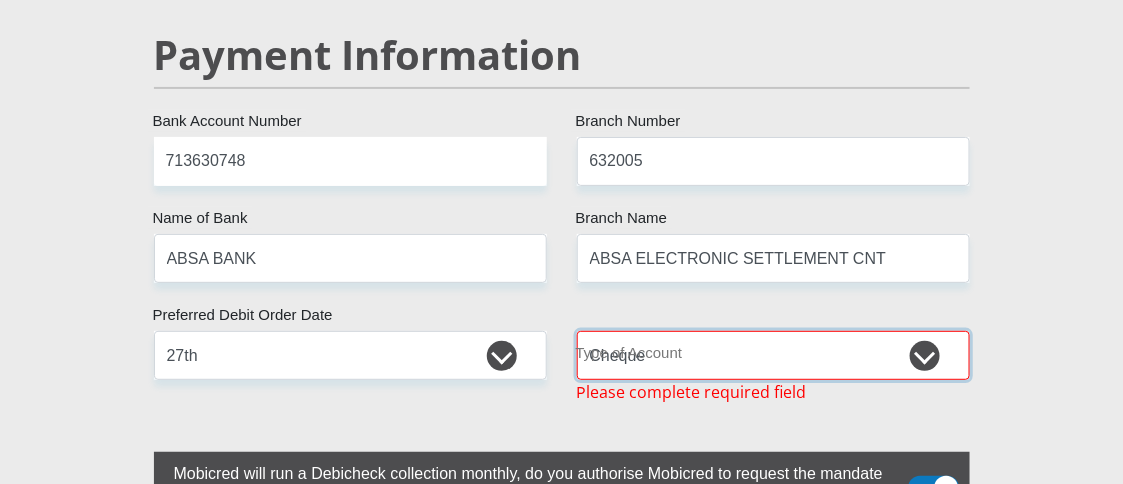 click on "Cheque
Savings" at bounding box center (773, 355) 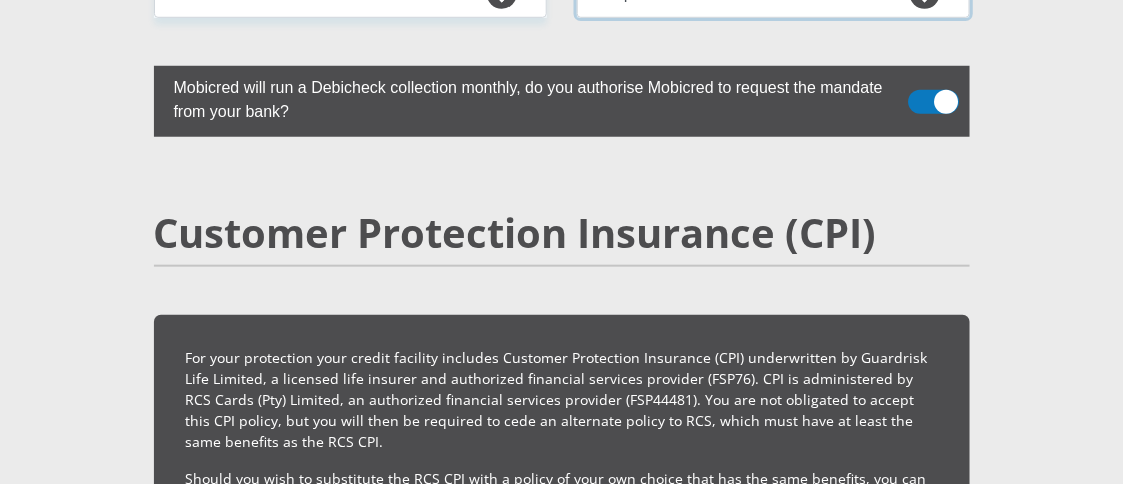 scroll, scrollTop: 4499, scrollLeft: 0, axis: vertical 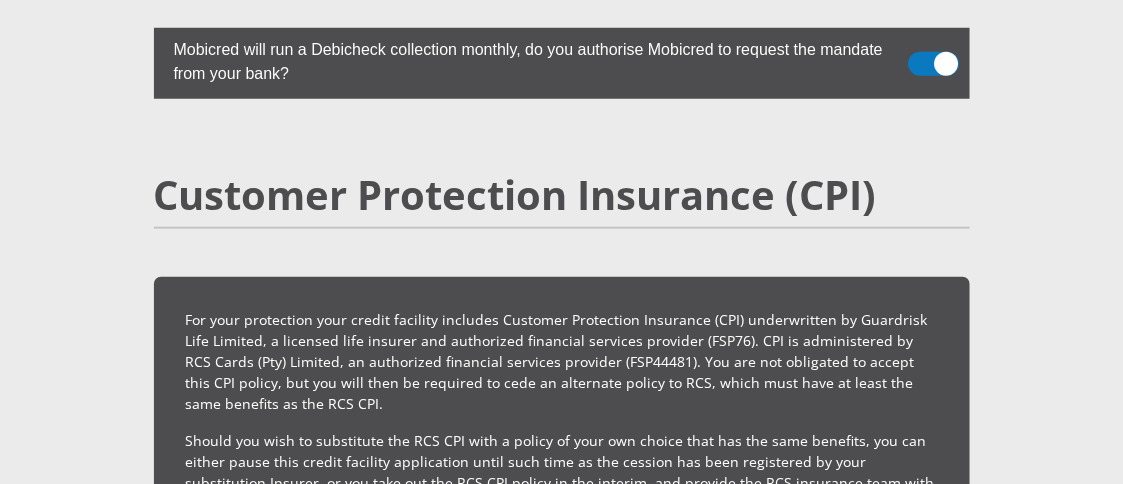 drag, startPoint x: 946, startPoint y: 61, endPoint x: 938, endPoint y: 78, distance: 18.788294 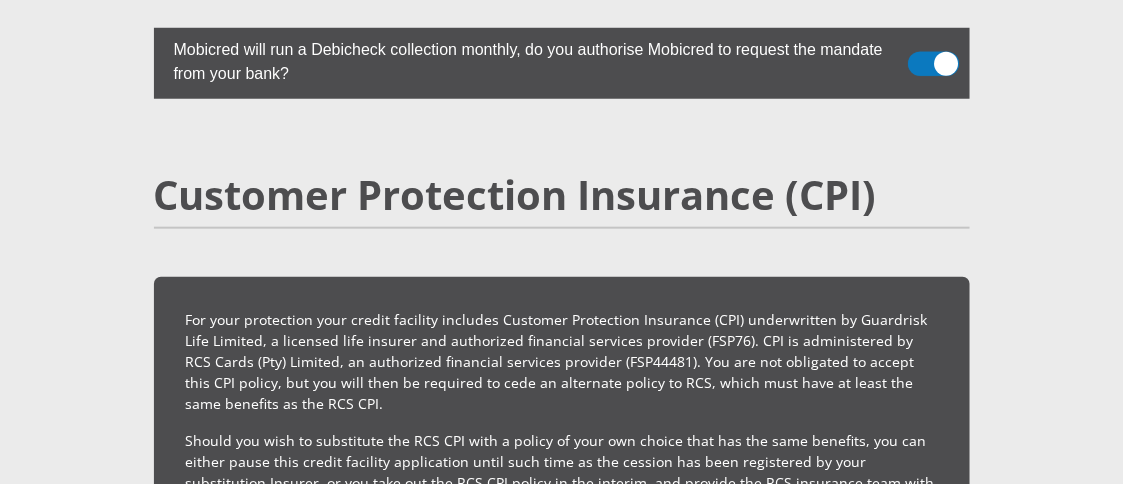 click at bounding box center [929, 45] 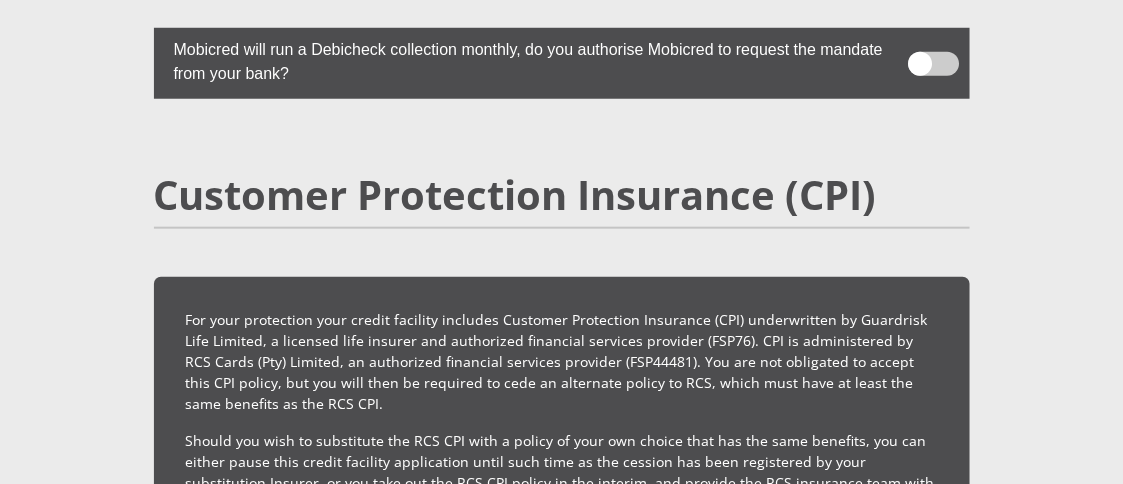click at bounding box center (933, 64) 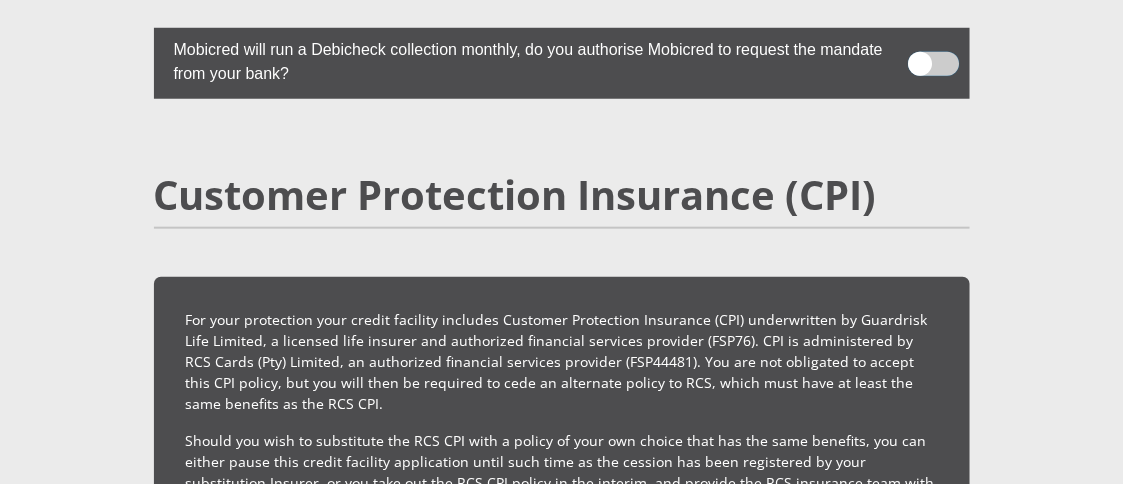 click at bounding box center [929, 45] 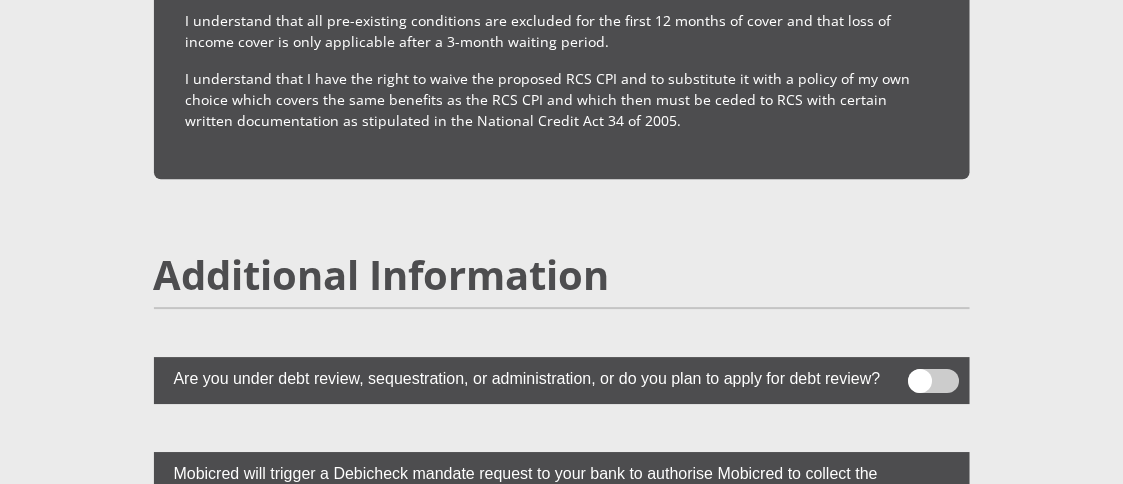scroll, scrollTop: 5699, scrollLeft: 0, axis: vertical 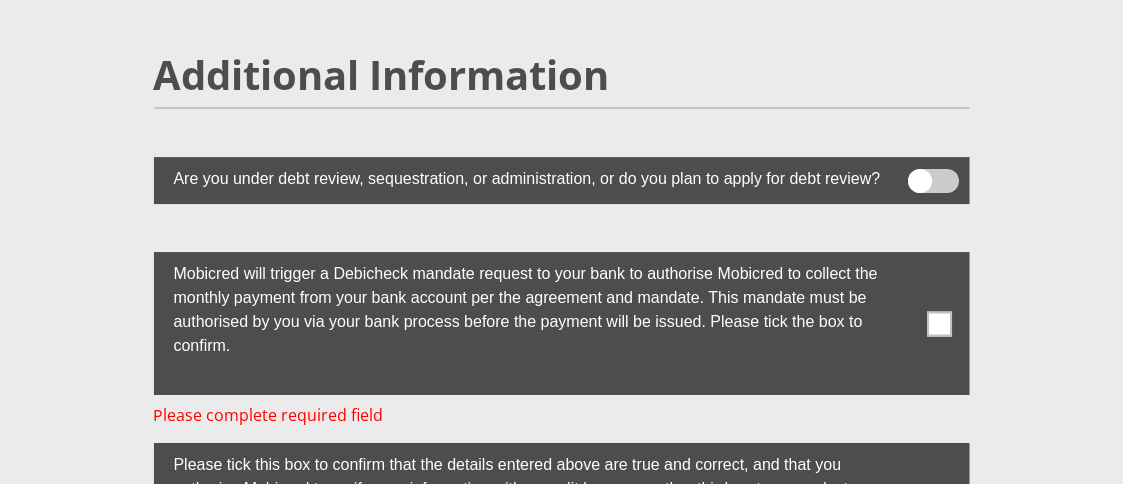 click at bounding box center [933, 181] 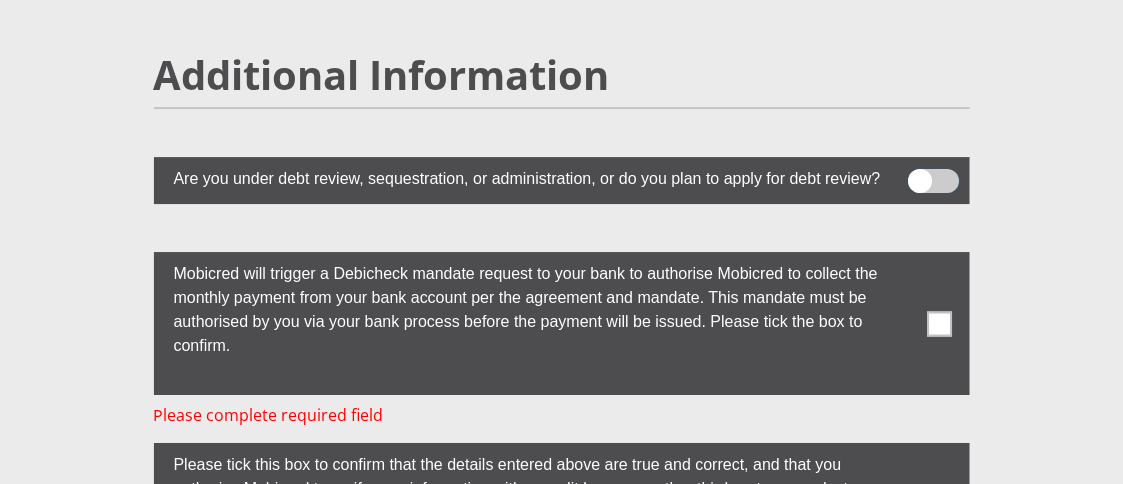 click at bounding box center [929, 174] 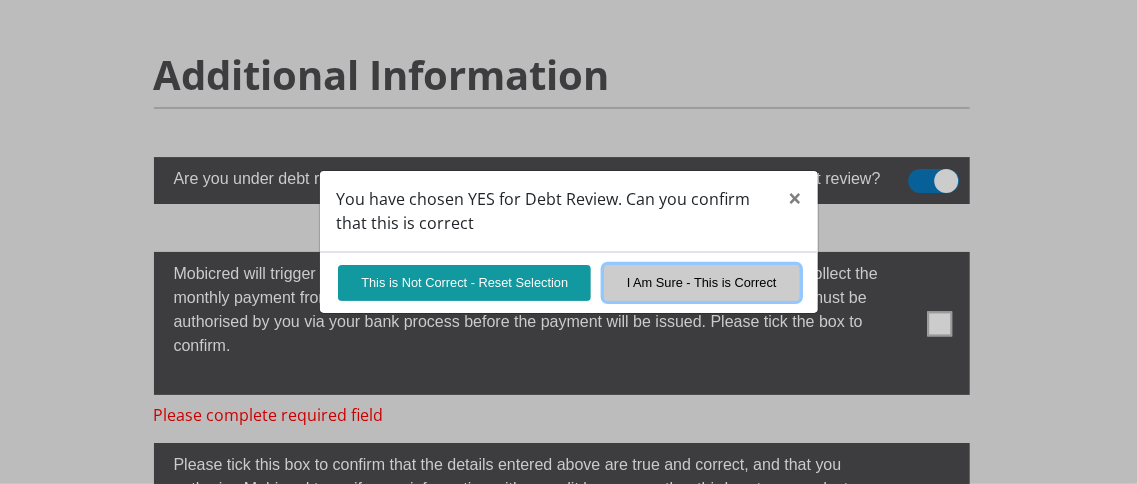 click on "I Am Sure - This is Correct" at bounding box center (702, 282) 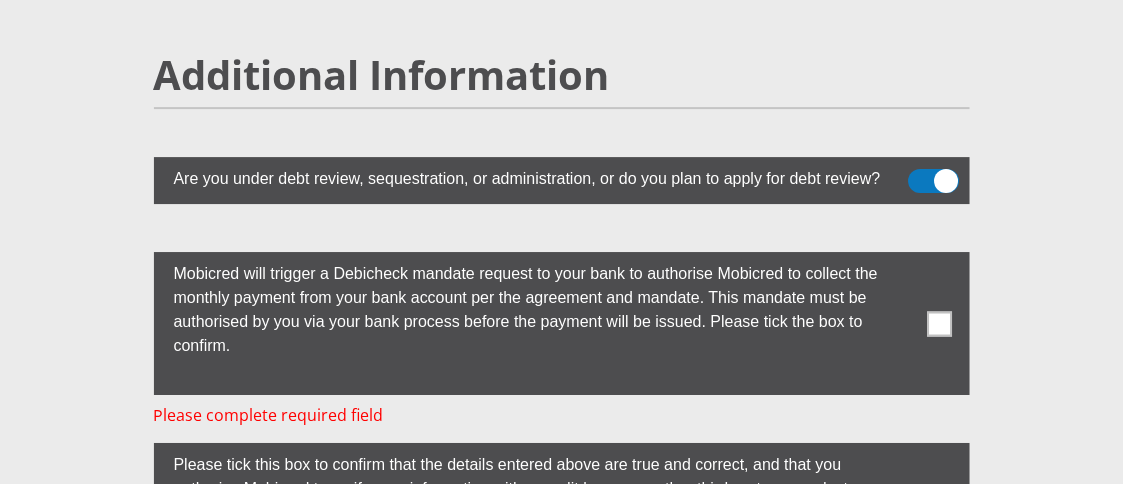 drag, startPoint x: 959, startPoint y: 161, endPoint x: 949, endPoint y: 170, distance: 13.453624 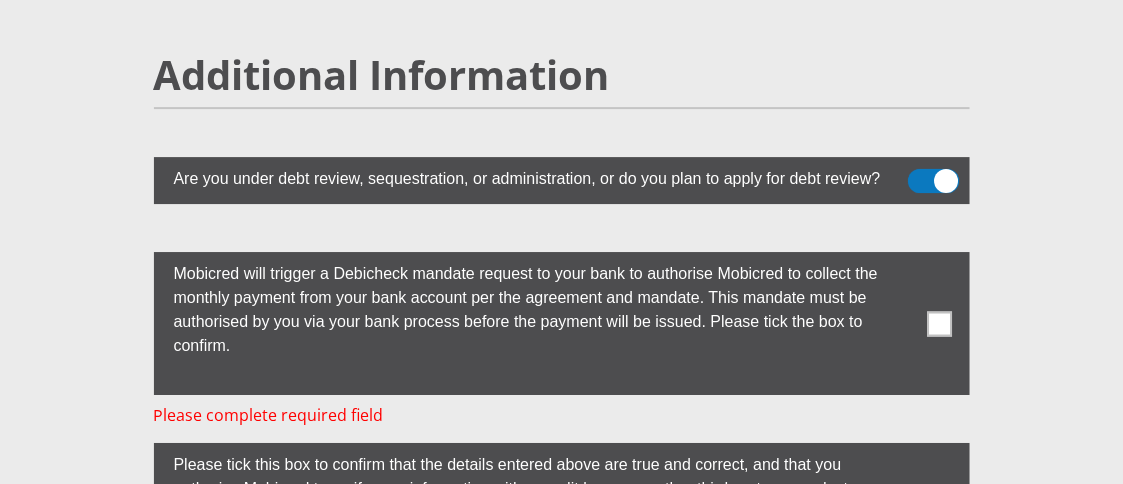 click at bounding box center [929, 174] 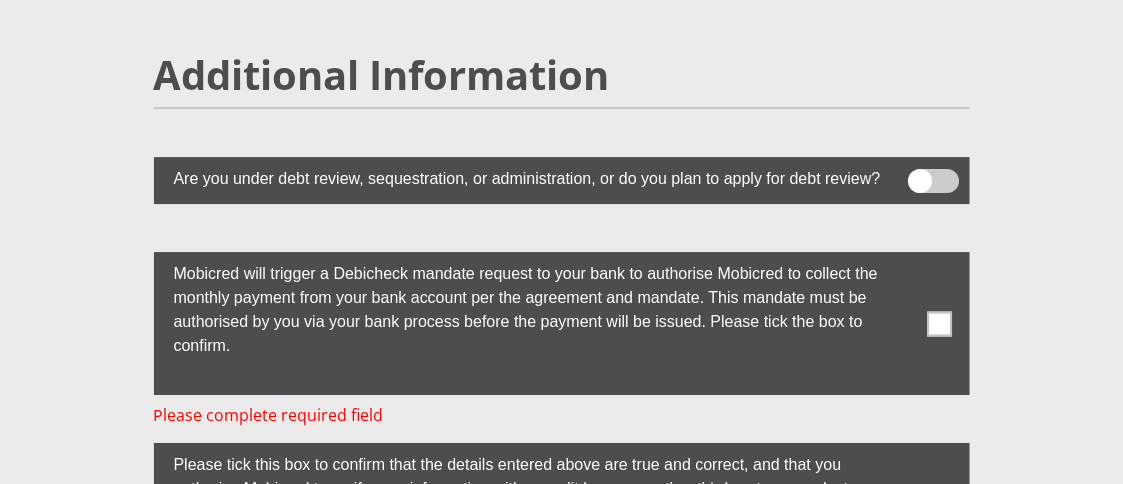 click at bounding box center [939, 323] 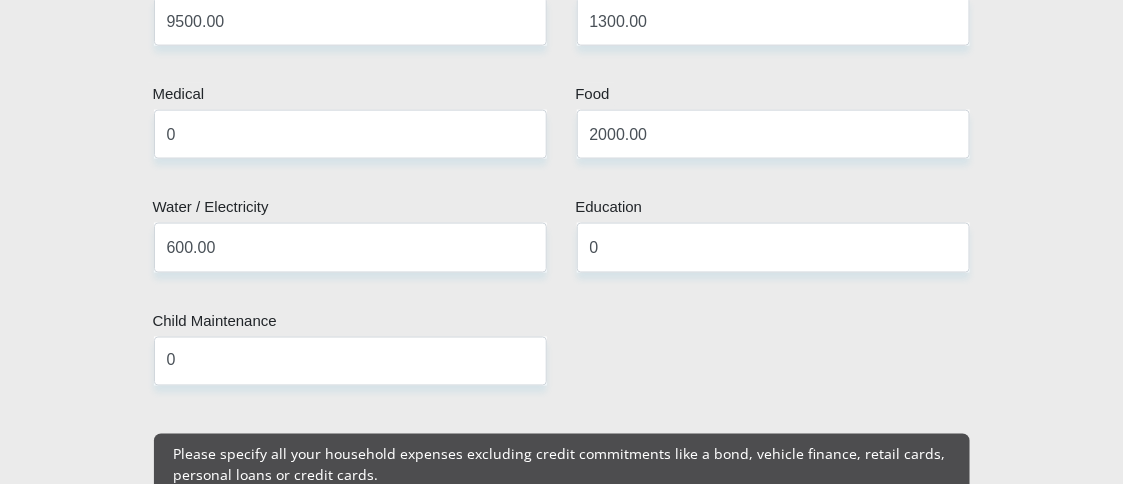 scroll, scrollTop: 2600, scrollLeft: 0, axis: vertical 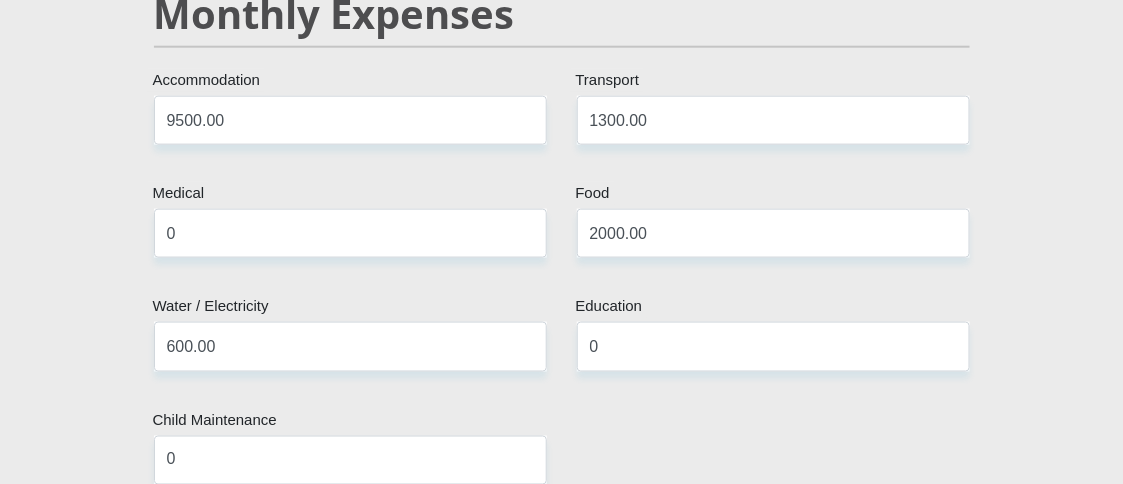 click on "Mr
Ms
Mrs
Dr
Other
Title
MYRA
First Name
SMITH
Surname
7302250232082
South African ID Number
Please input valid ID number
South Africa
Afghanistan
Aland Islands
Albania
Algeria
America Samoa
American Virgin Islands
Andorra
Angola
Anguilla
Antarctica
Antigua and Barbuda
Argentina  Aruba" at bounding box center (562, 783) 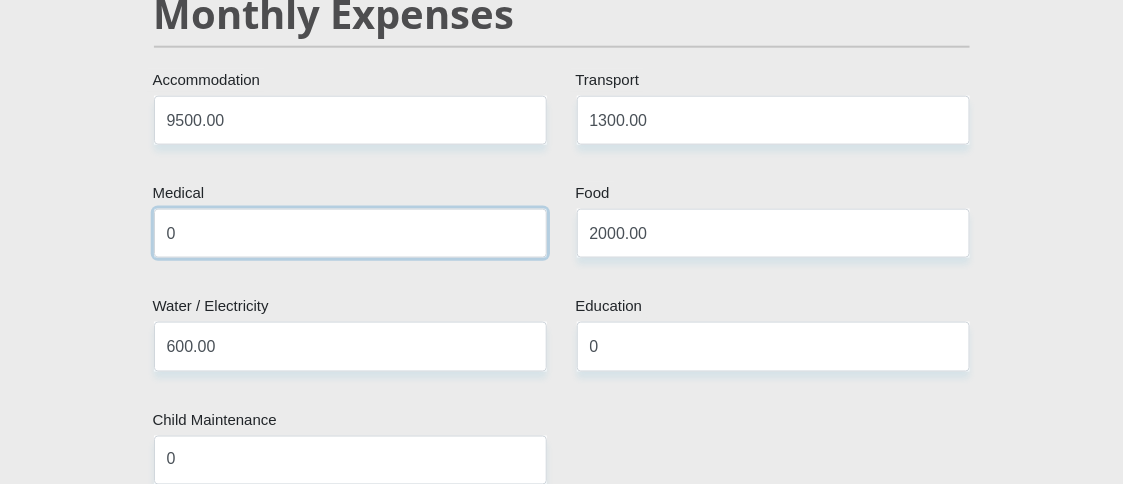 click on "0" at bounding box center (350, 233) 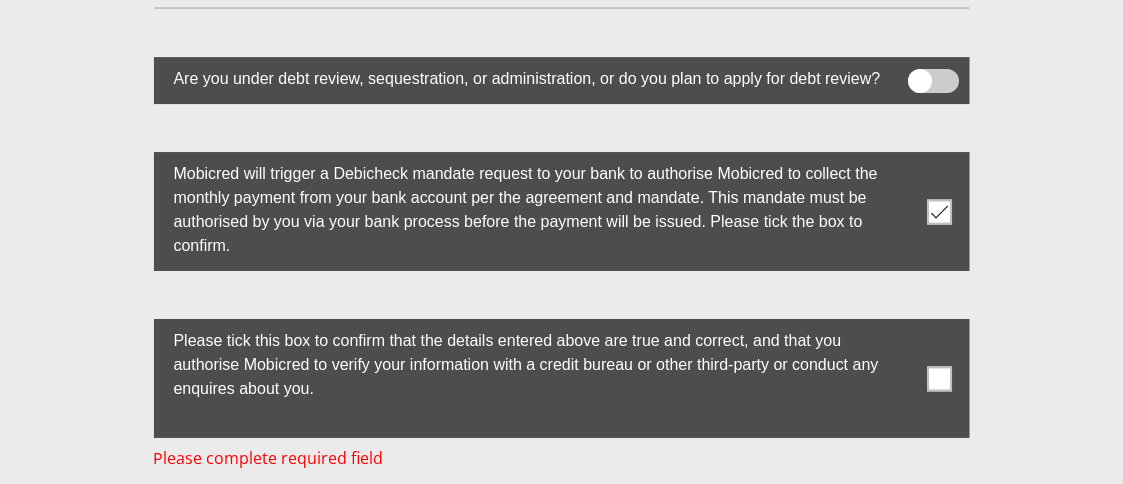 scroll, scrollTop: 5899, scrollLeft: 0, axis: vertical 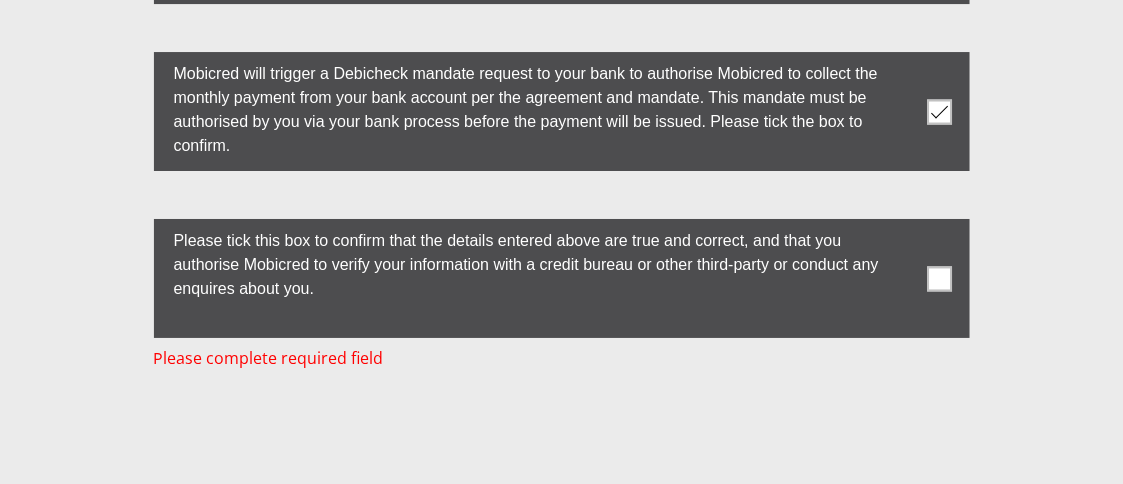 drag, startPoint x: 951, startPoint y: 264, endPoint x: 714, endPoint y: 350, distance: 252.121 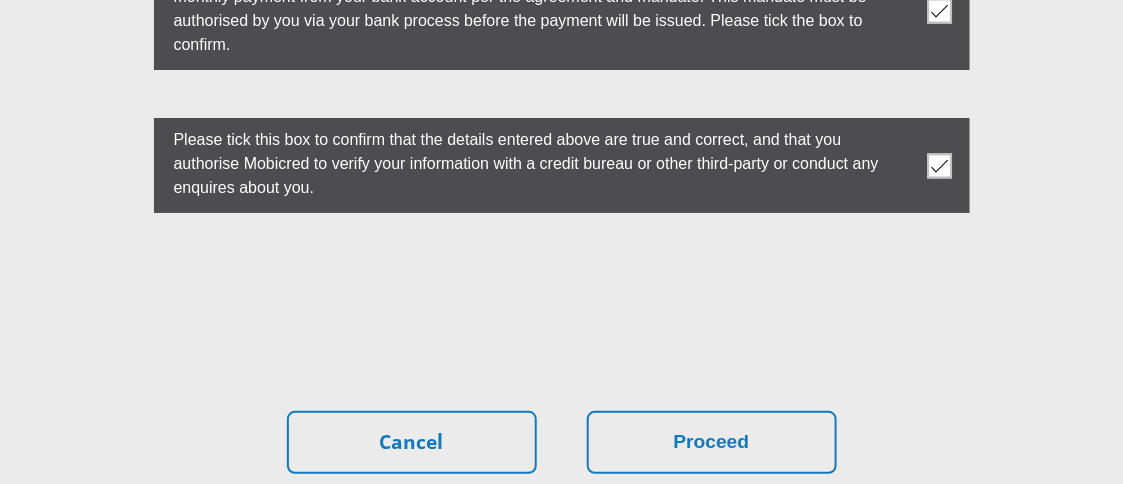 scroll, scrollTop: 6100, scrollLeft: 0, axis: vertical 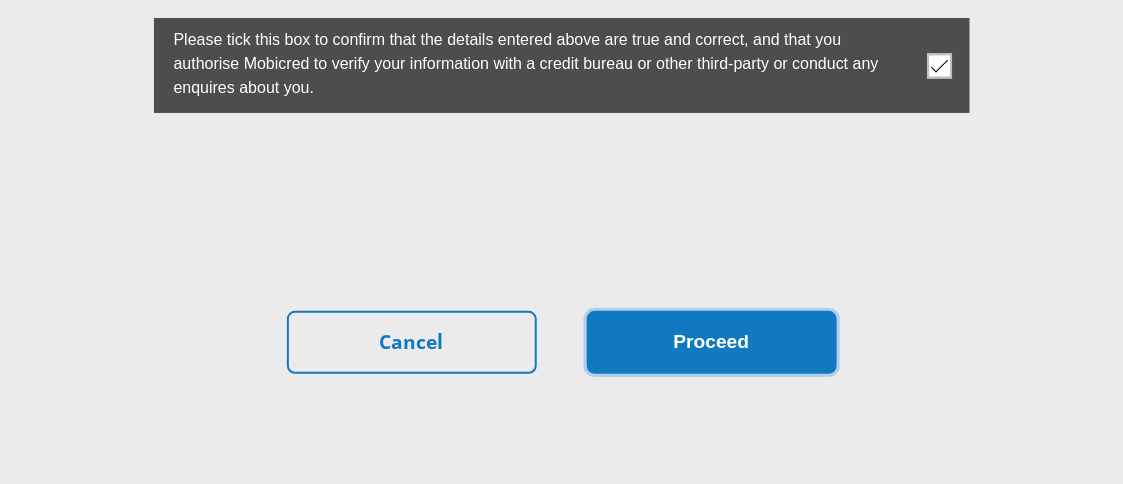 click on "Proceed" at bounding box center (712, 342) 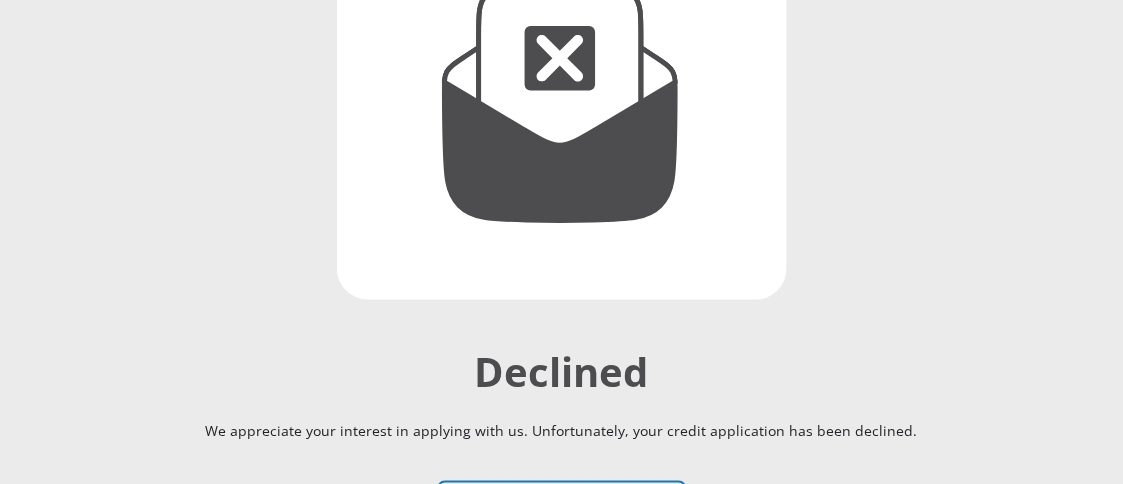 scroll, scrollTop: 500, scrollLeft: 0, axis: vertical 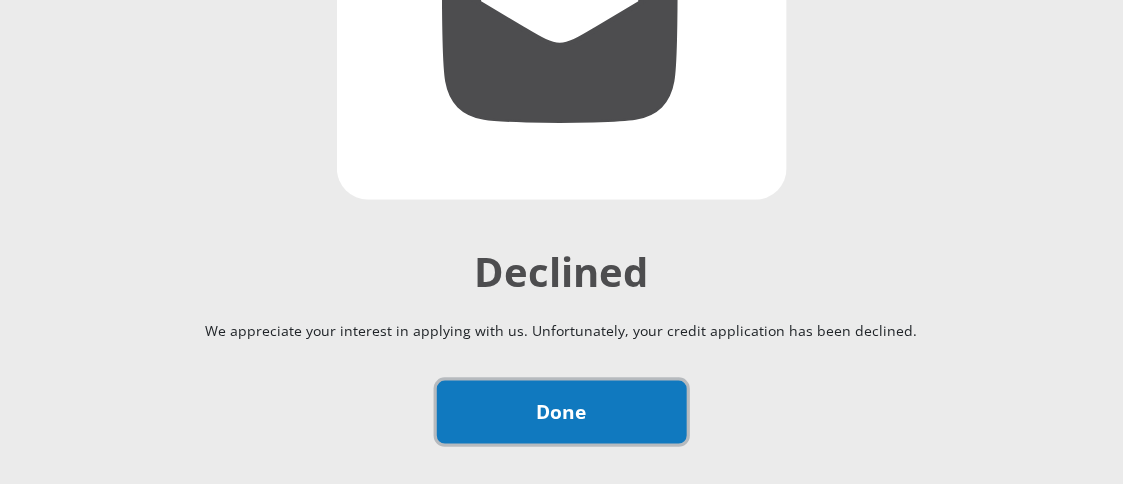 click on "Done" at bounding box center (562, 412) 